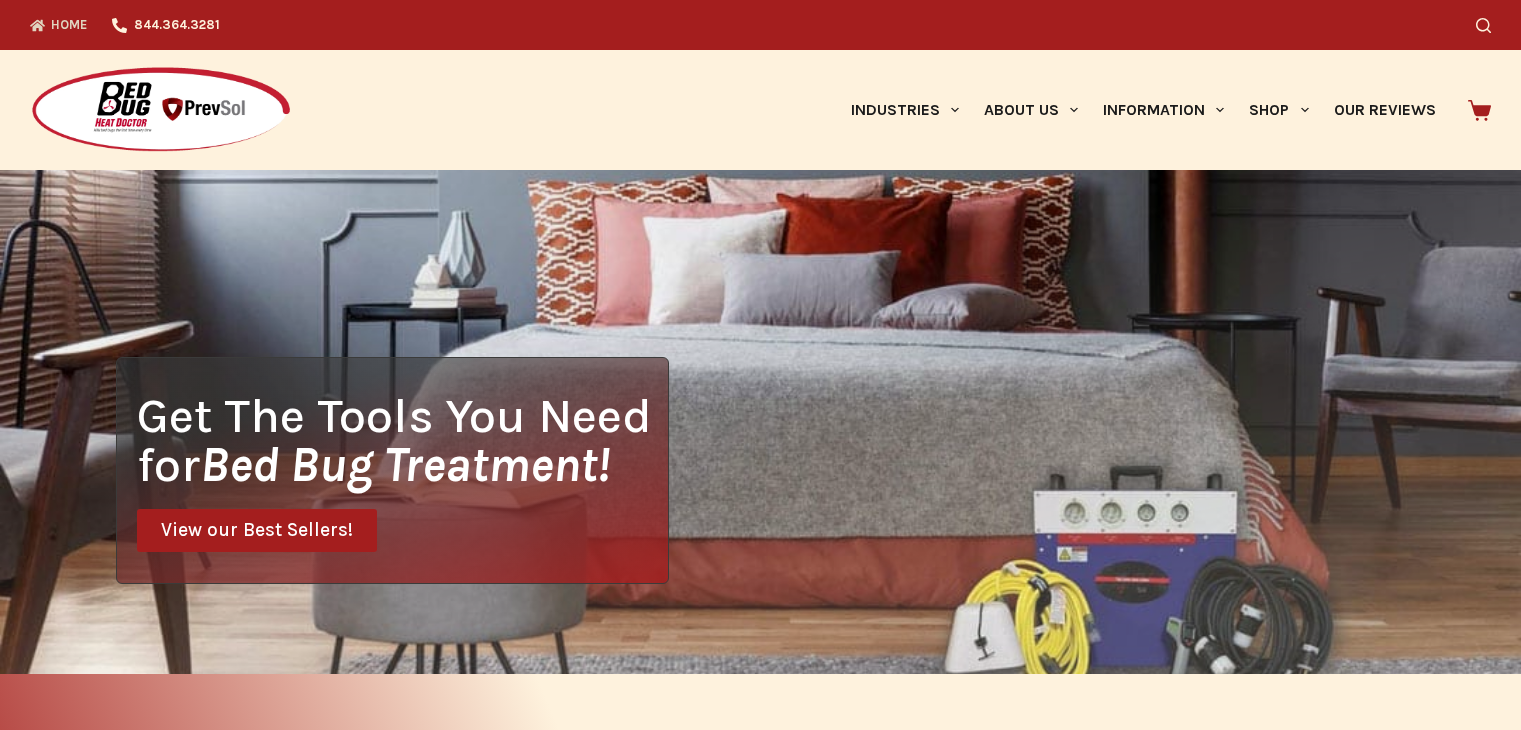 scroll, scrollTop: 0, scrollLeft: 0, axis: both 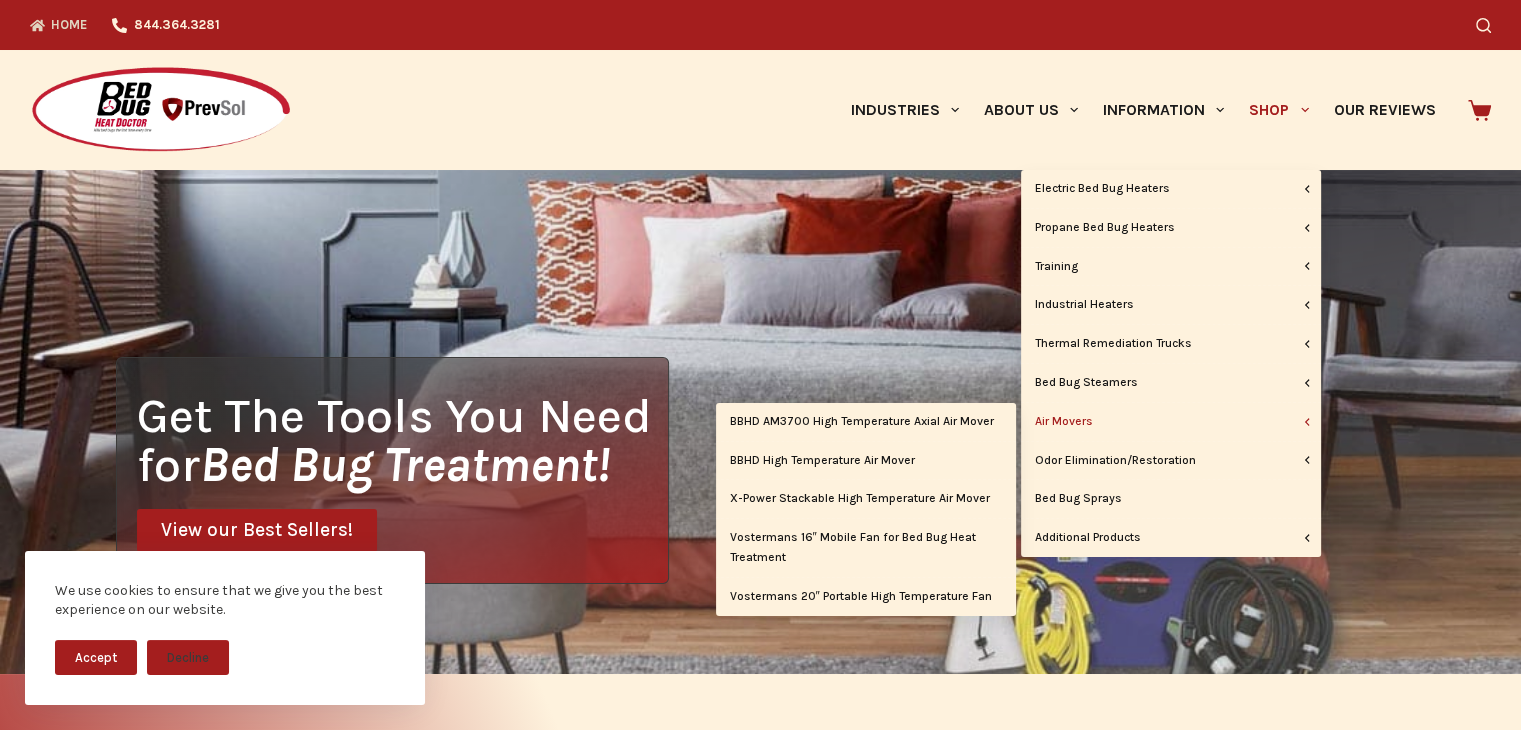 click on "Air Movers" at bounding box center (1171, 422) 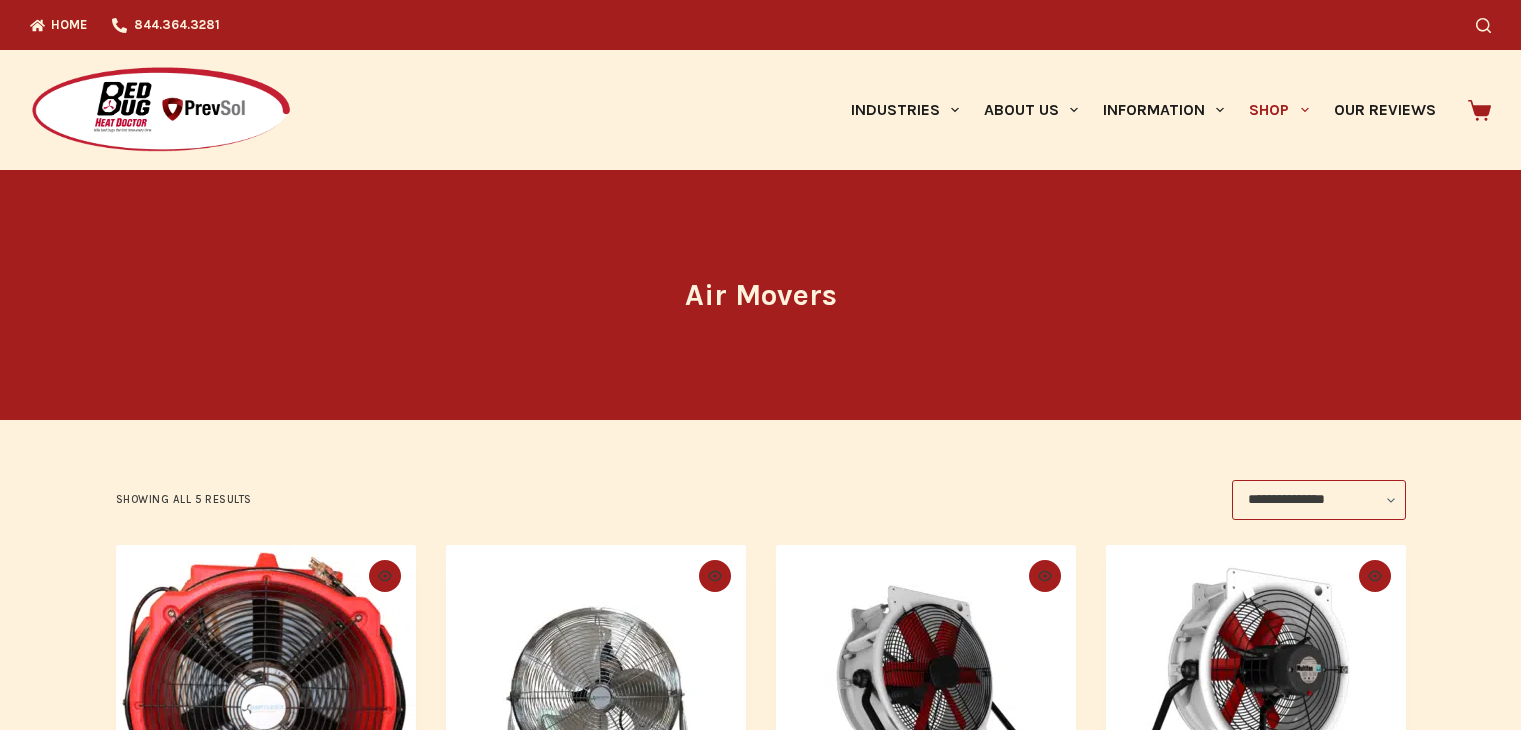 scroll, scrollTop: 0, scrollLeft: 0, axis: both 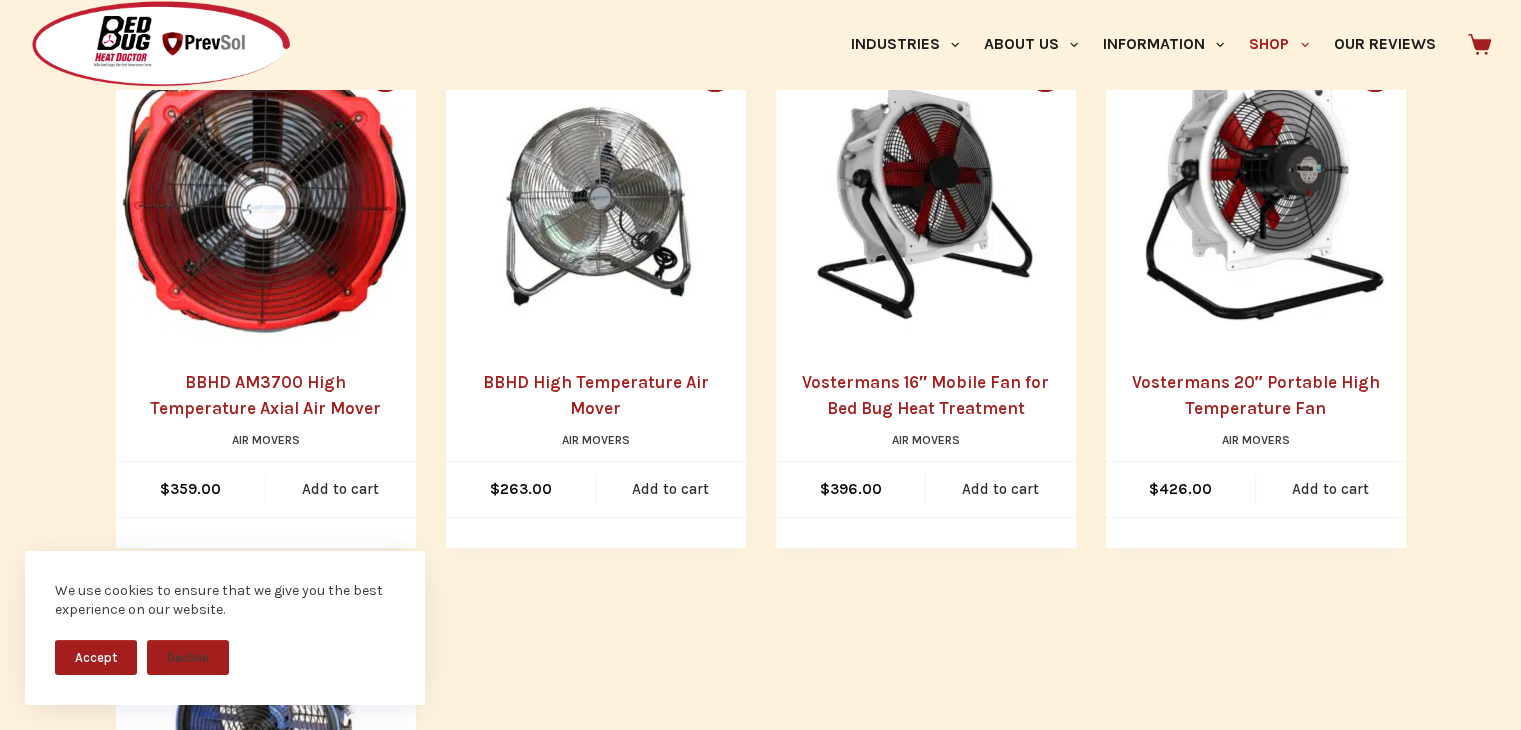 click on "Accept" at bounding box center [96, 657] 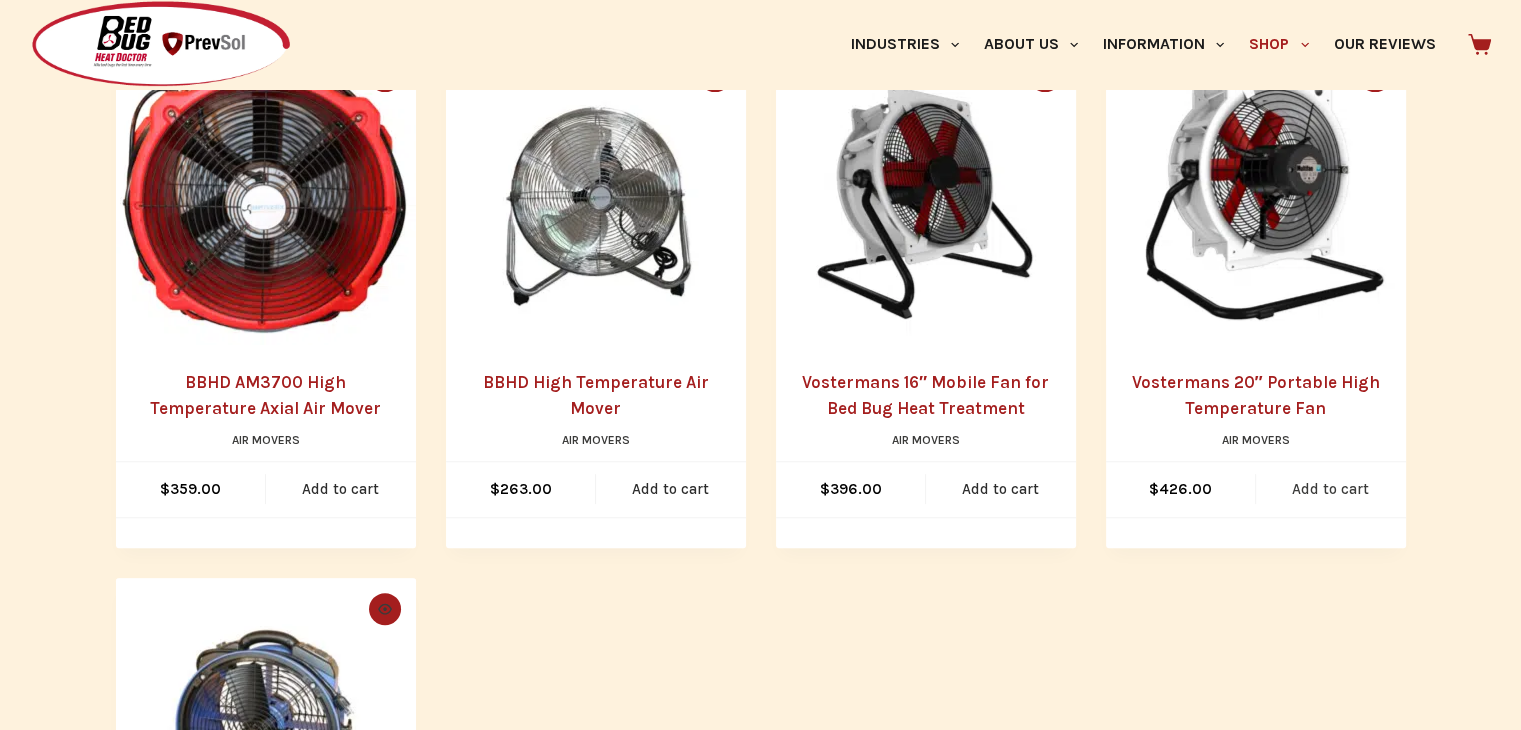 click on "Add to cart" at bounding box center (1331, 489) 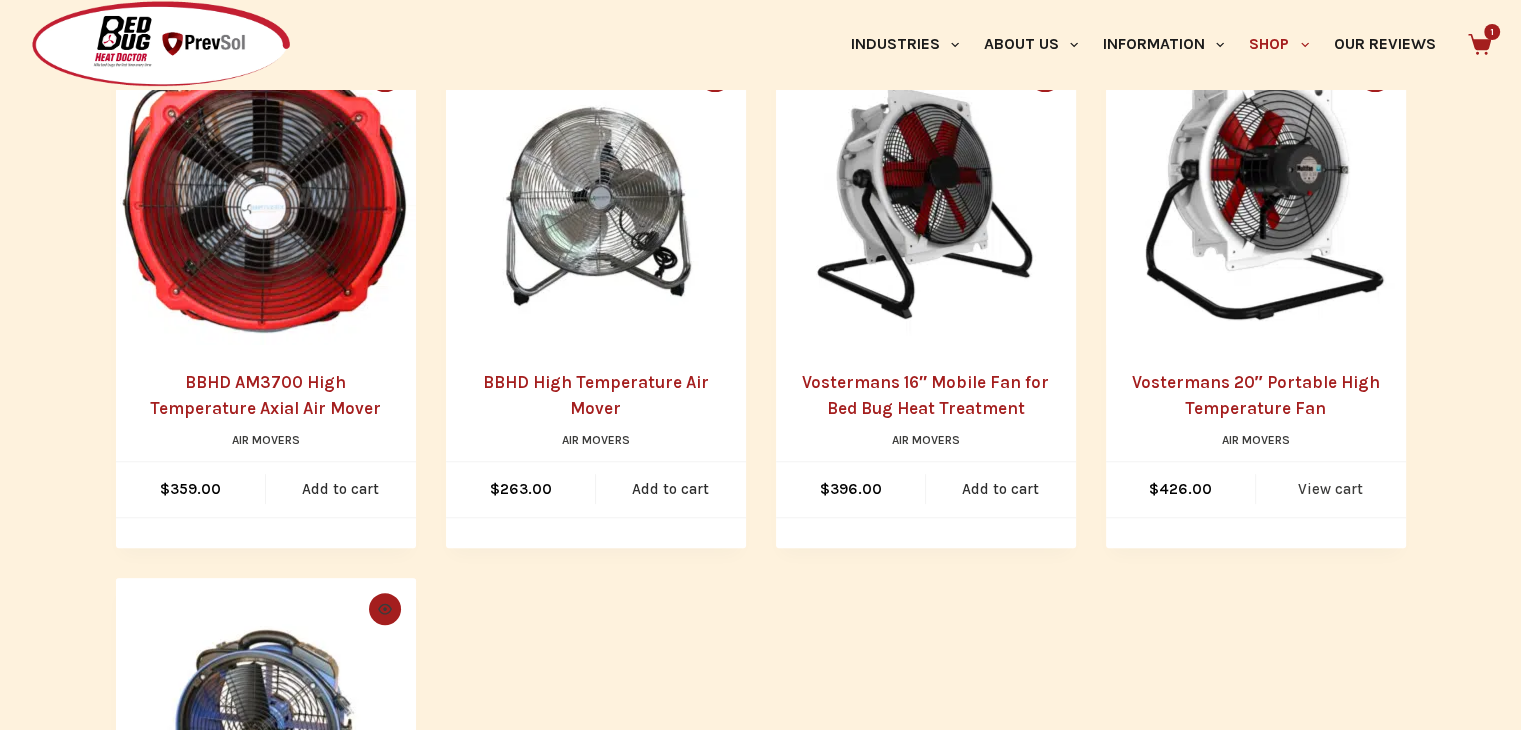 click on "View cart" at bounding box center [1331, 489] 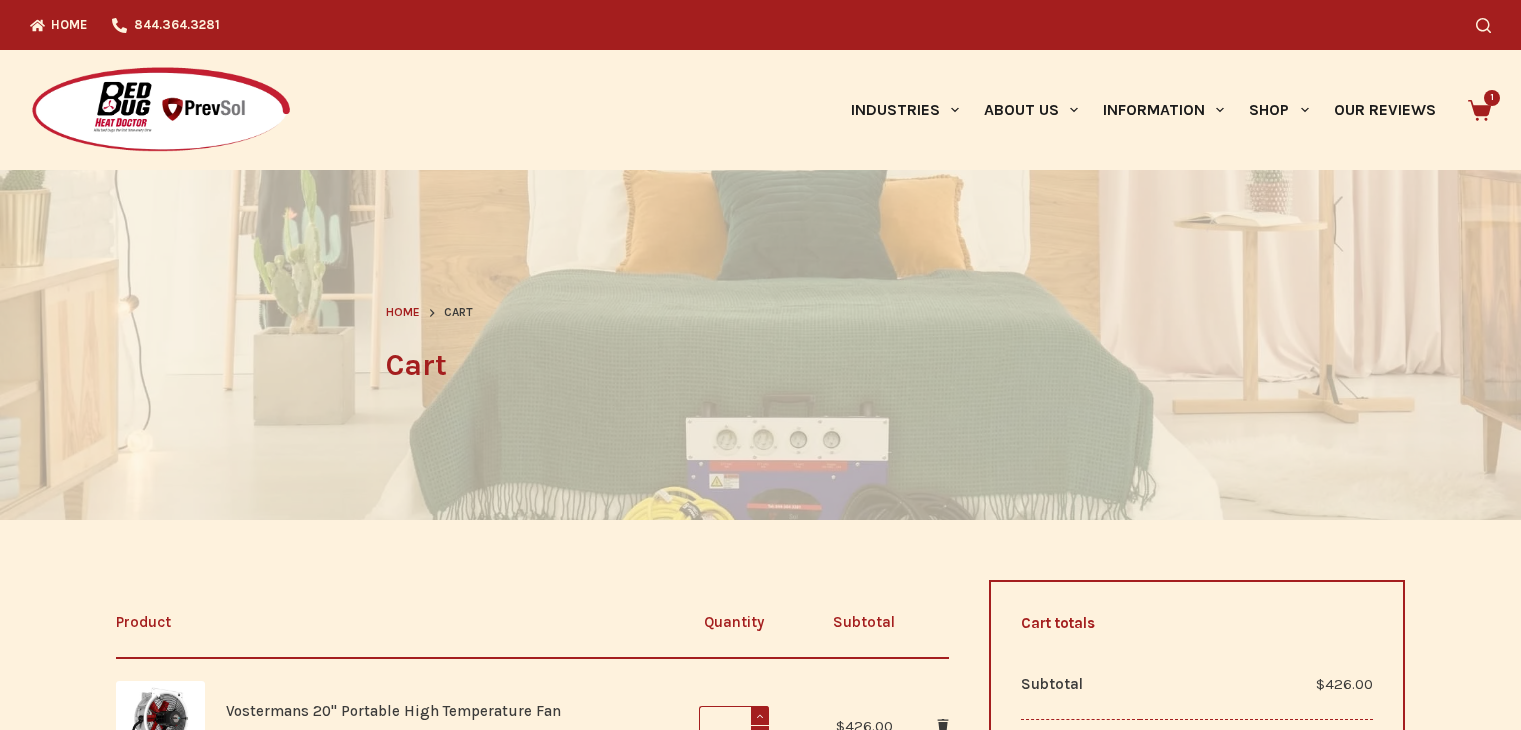 scroll, scrollTop: 0, scrollLeft: 0, axis: both 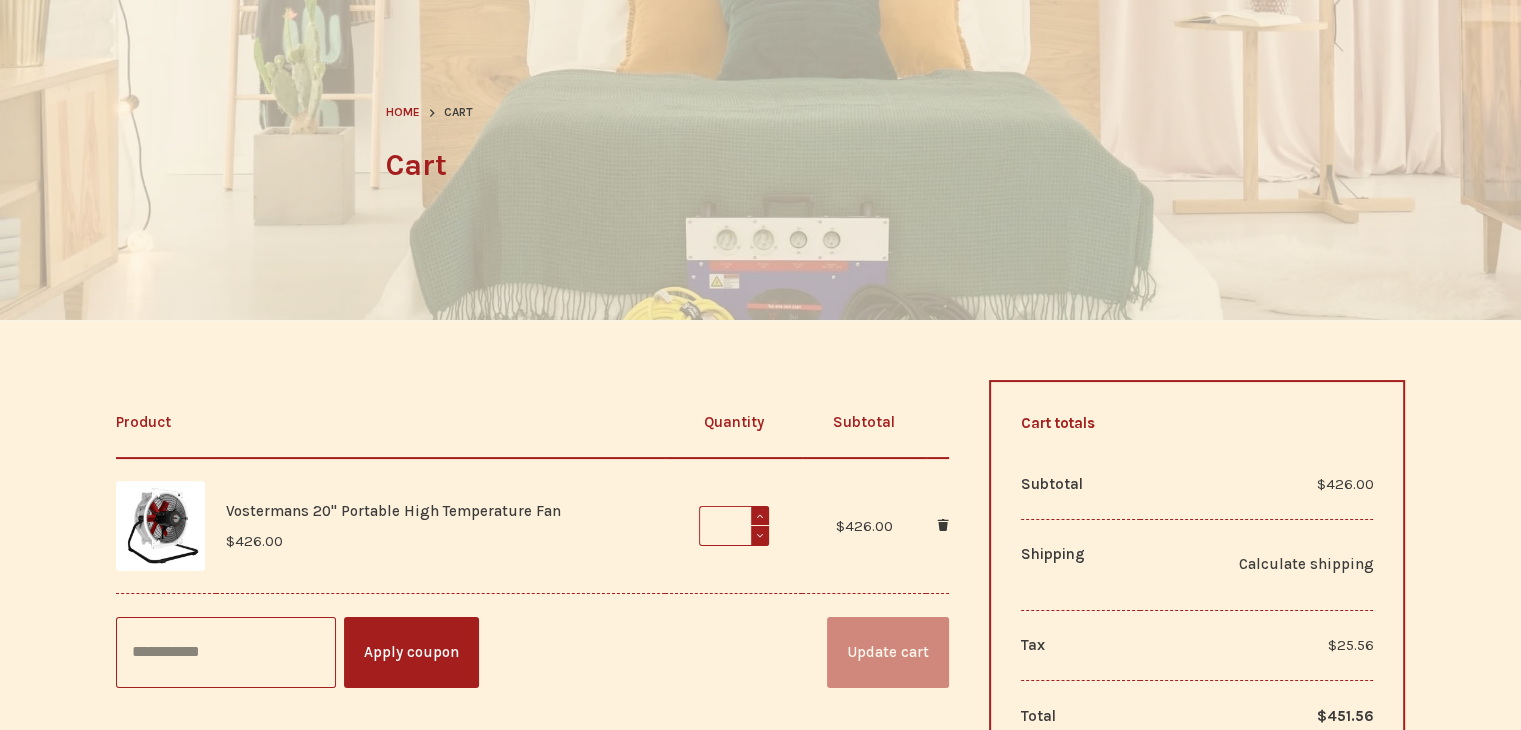 click at bounding box center [760, 515] 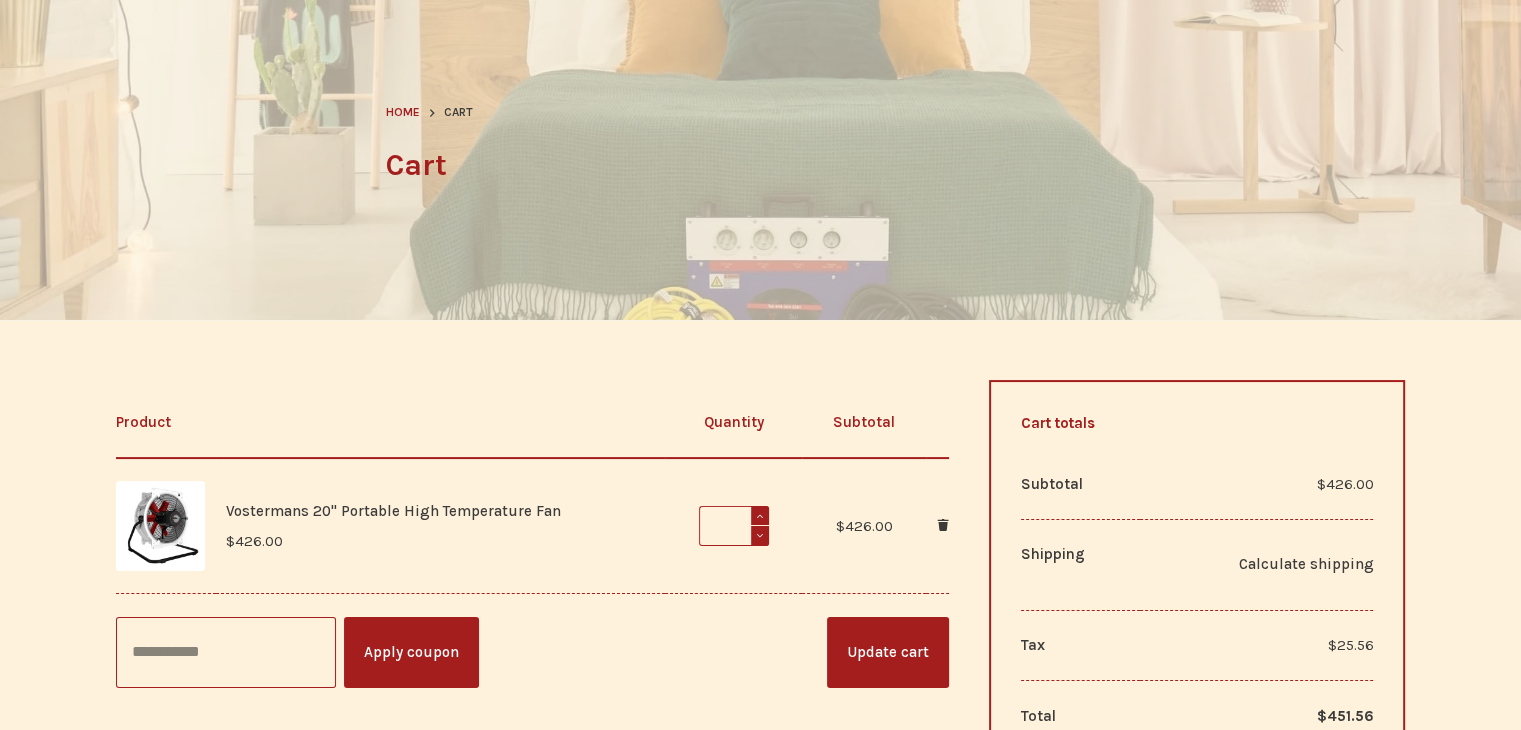 click at bounding box center [760, 515] 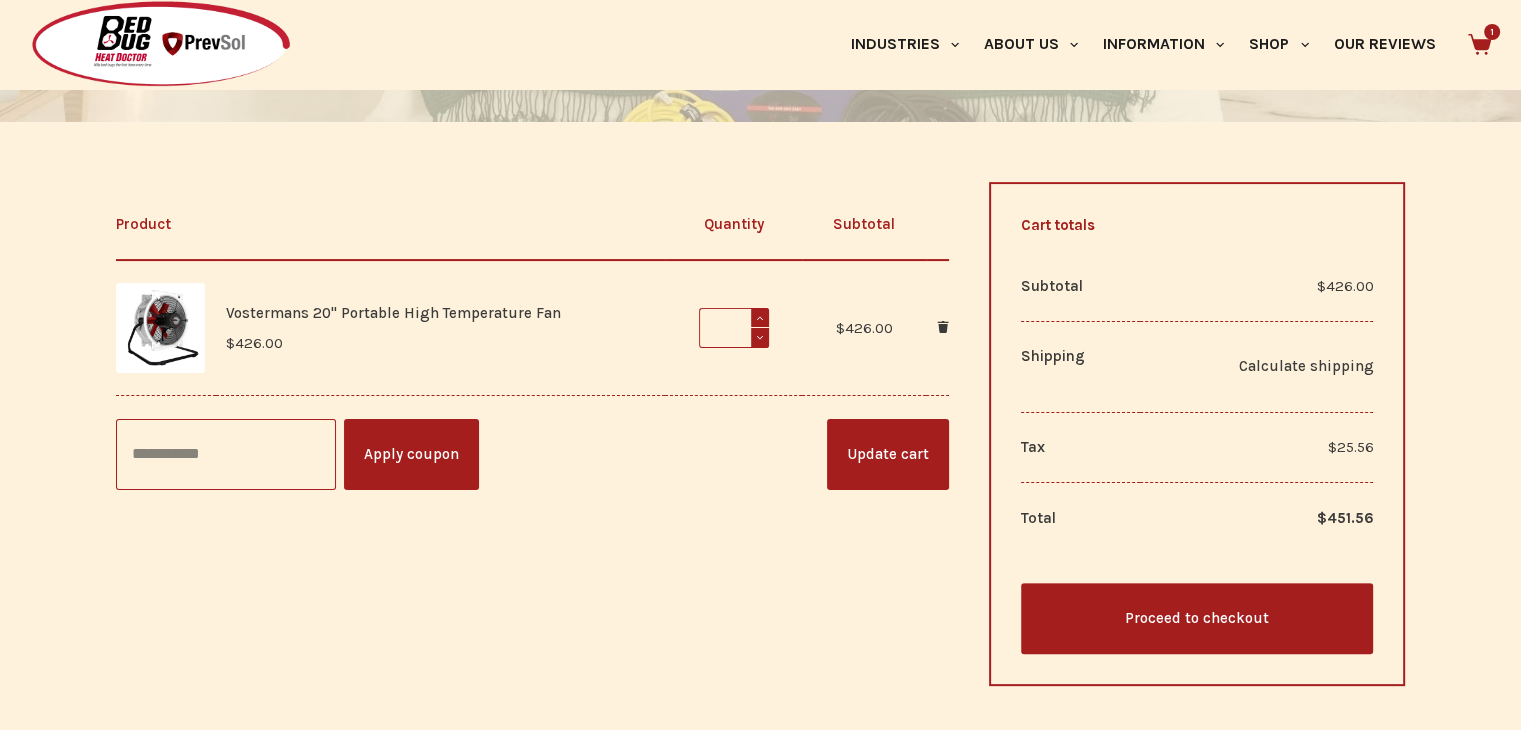 scroll, scrollTop: 400, scrollLeft: 0, axis: vertical 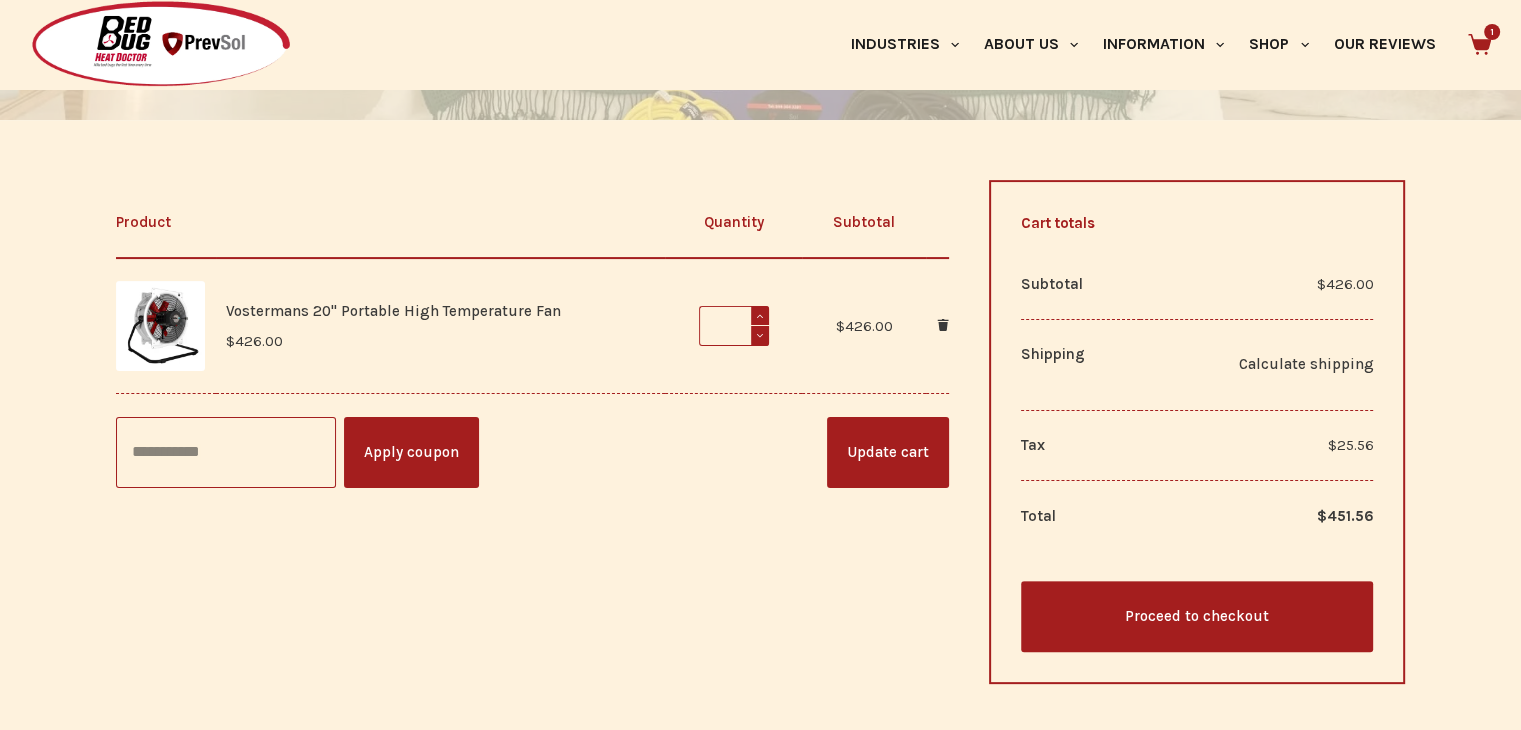 click on "Update cart" at bounding box center (888, 452) 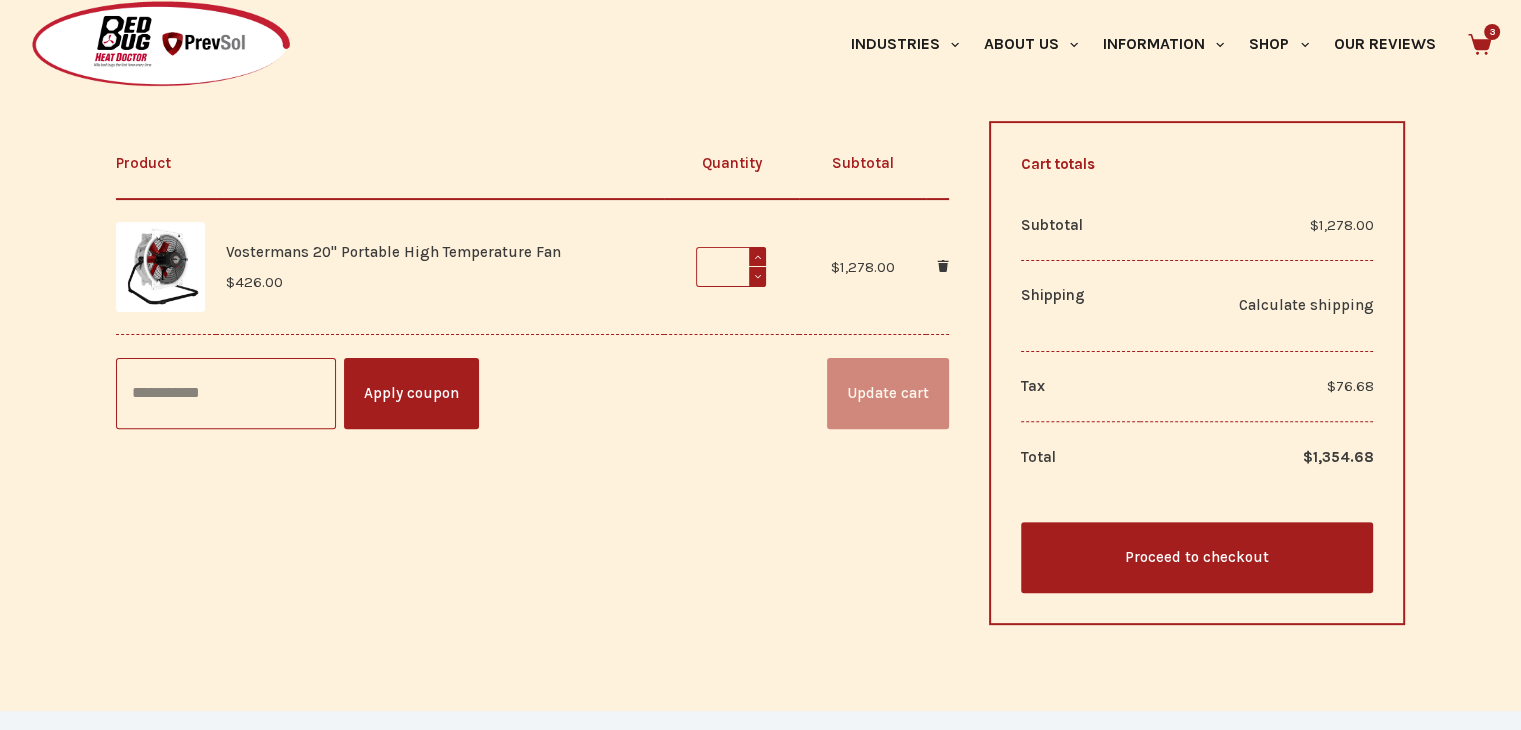 scroll, scrollTop: 680, scrollLeft: 0, axis: vertical 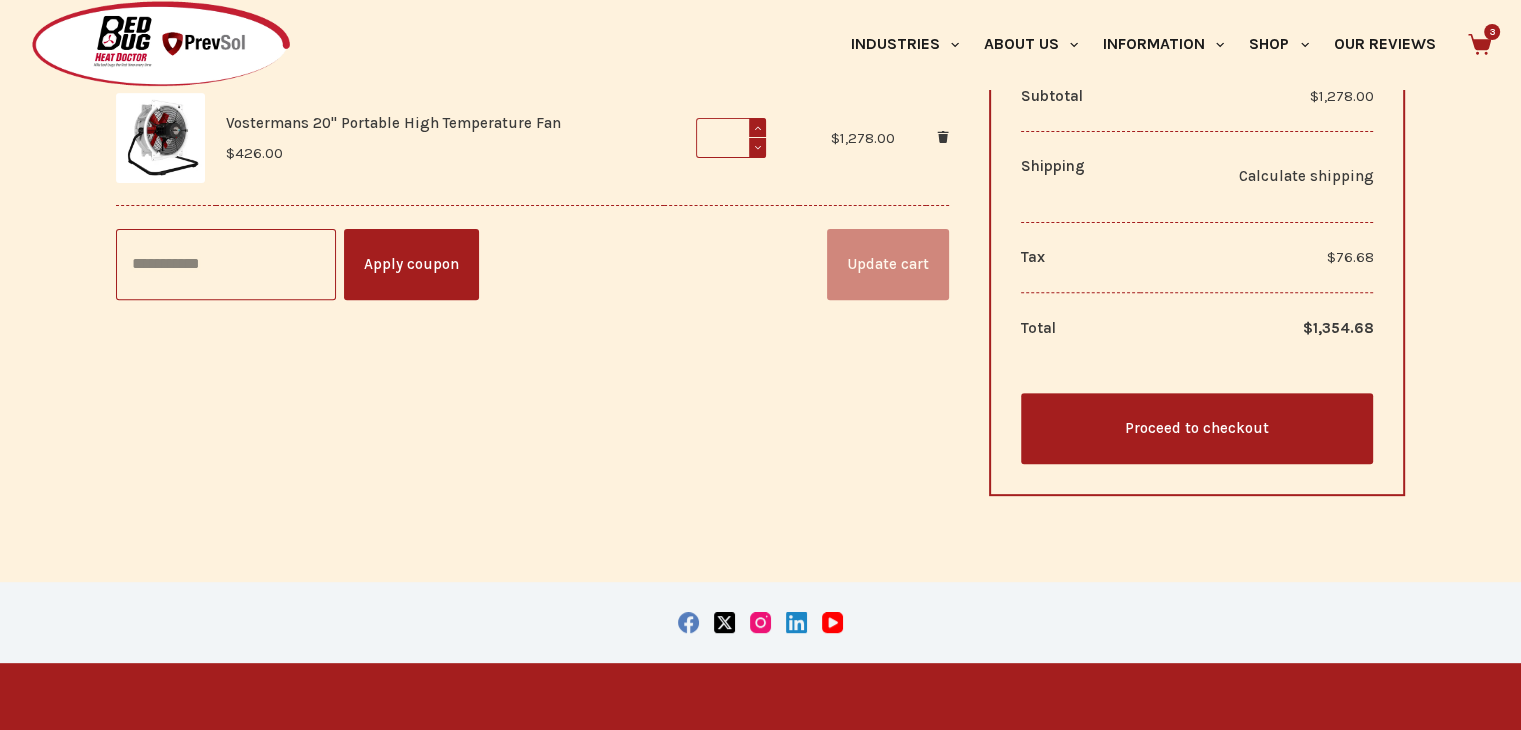 click on "Proceed to checkout" at bounding box center (1197, 428) 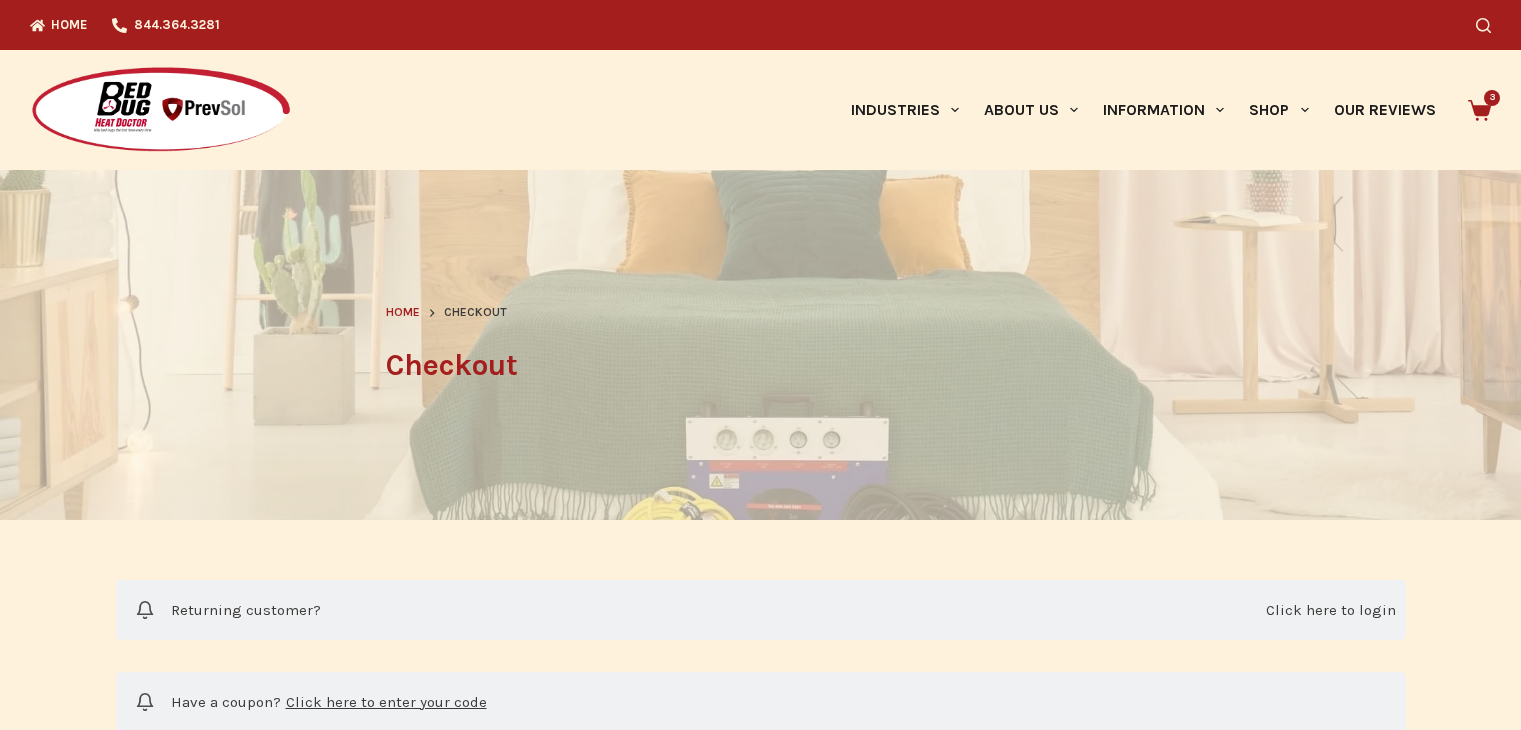 select on "**" 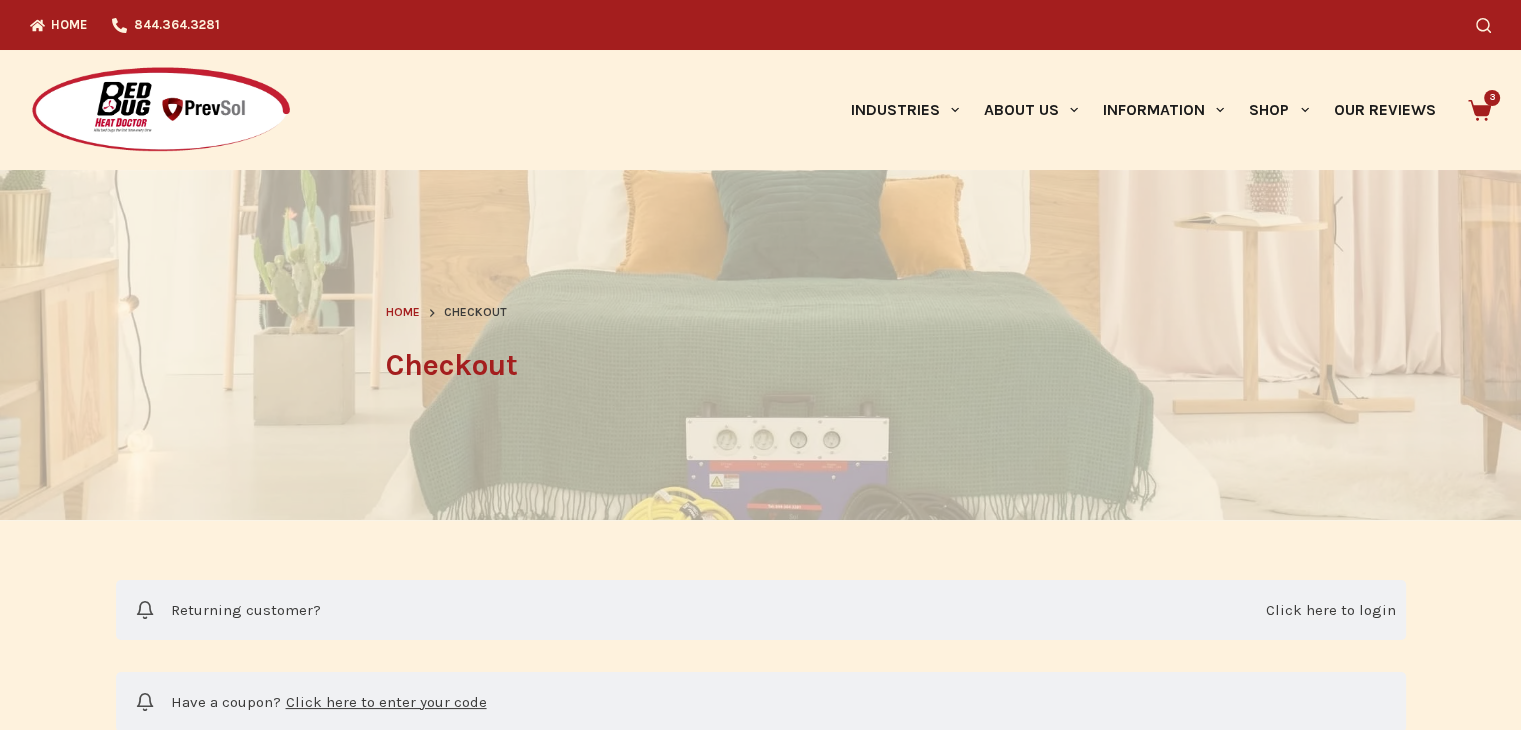 scroll, scrollTop: 0, scrollLeft: 0, axis: both 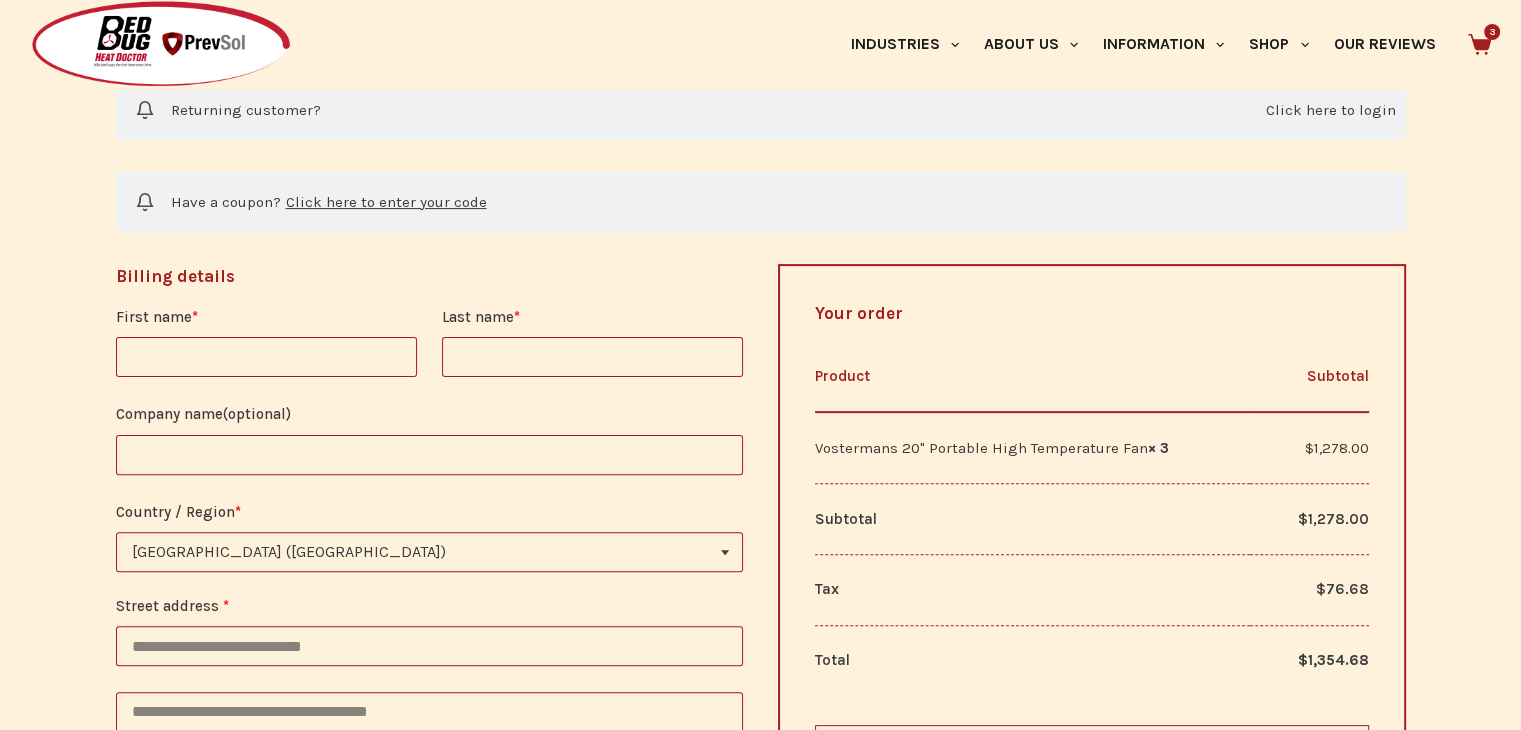 click on "First name  *" at bounding box center (266, 357) 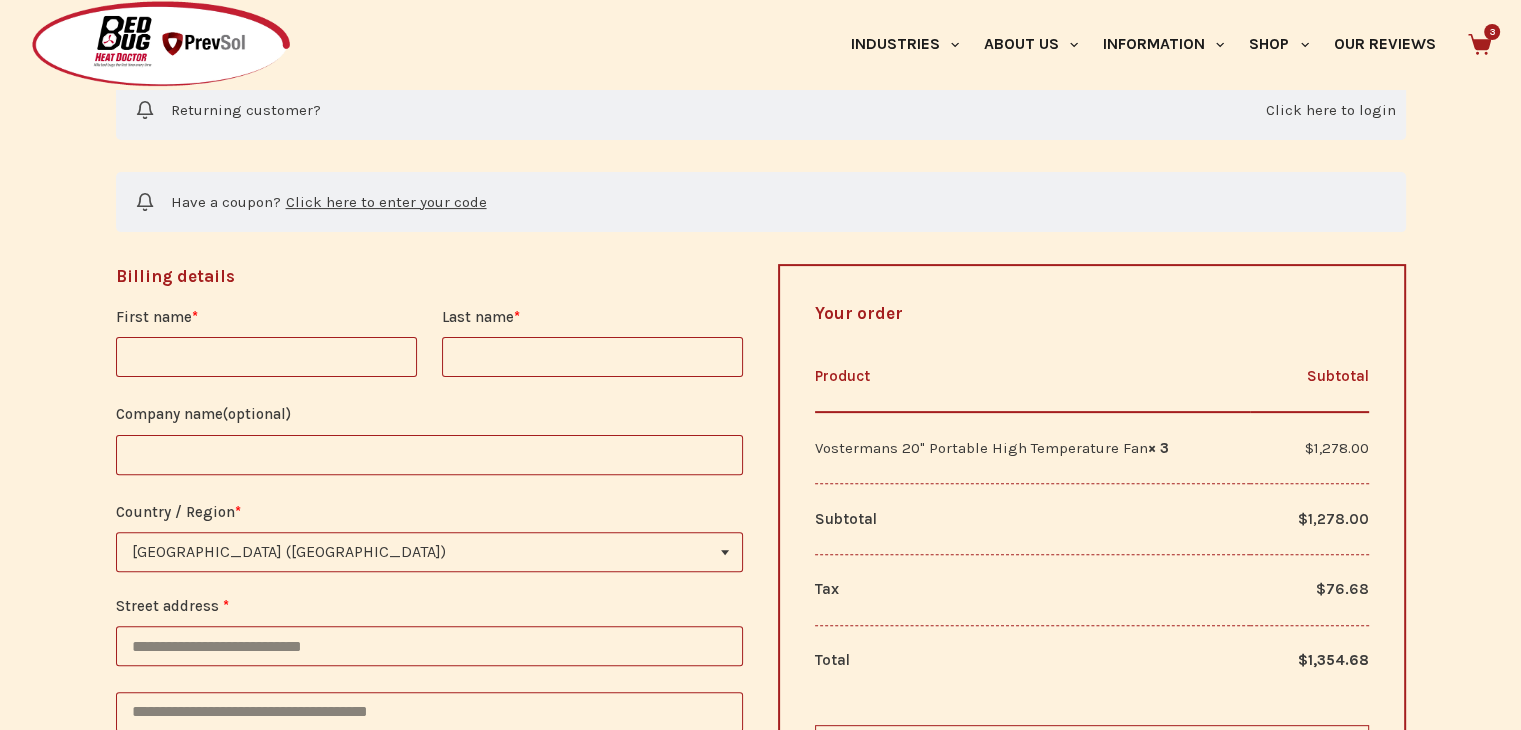 type on "****" 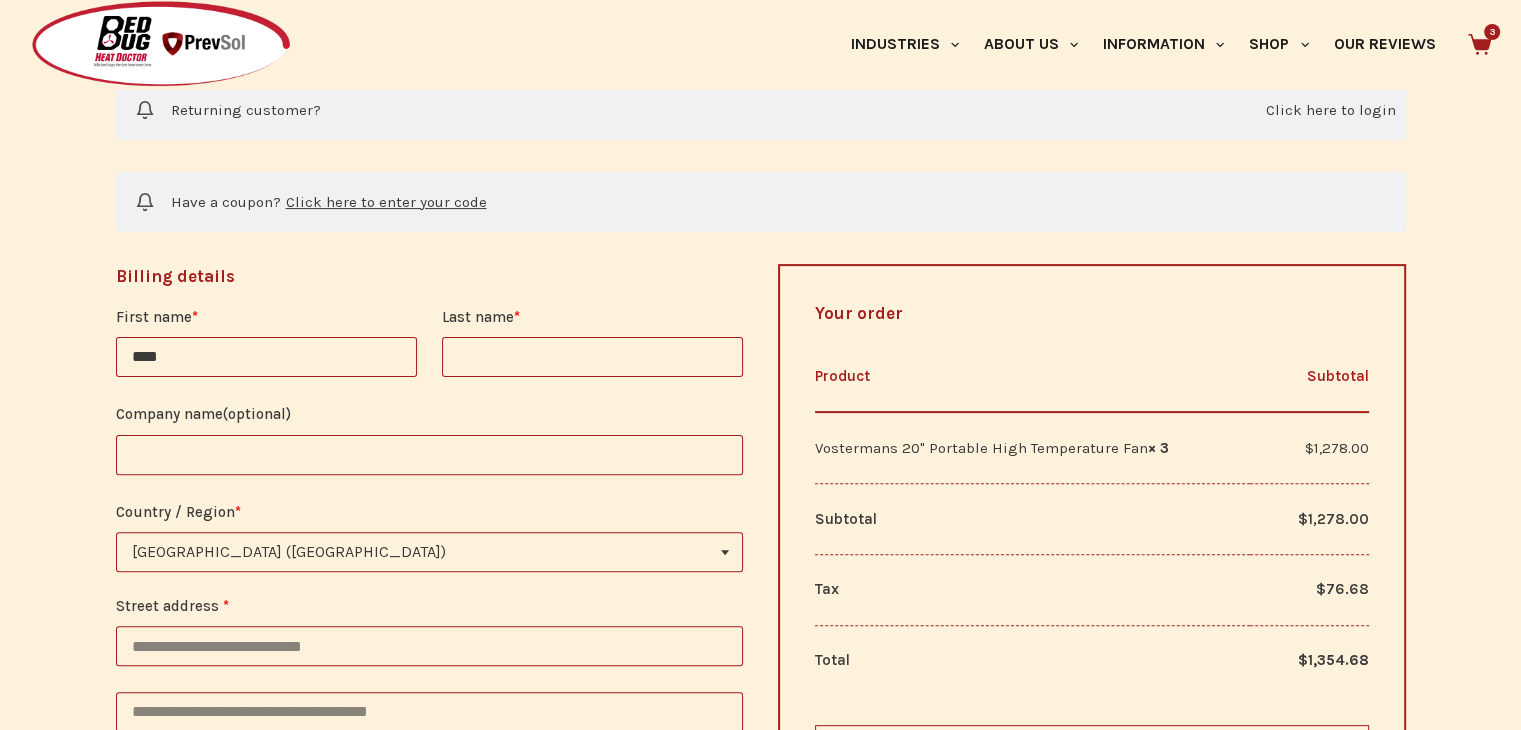 type on "******" 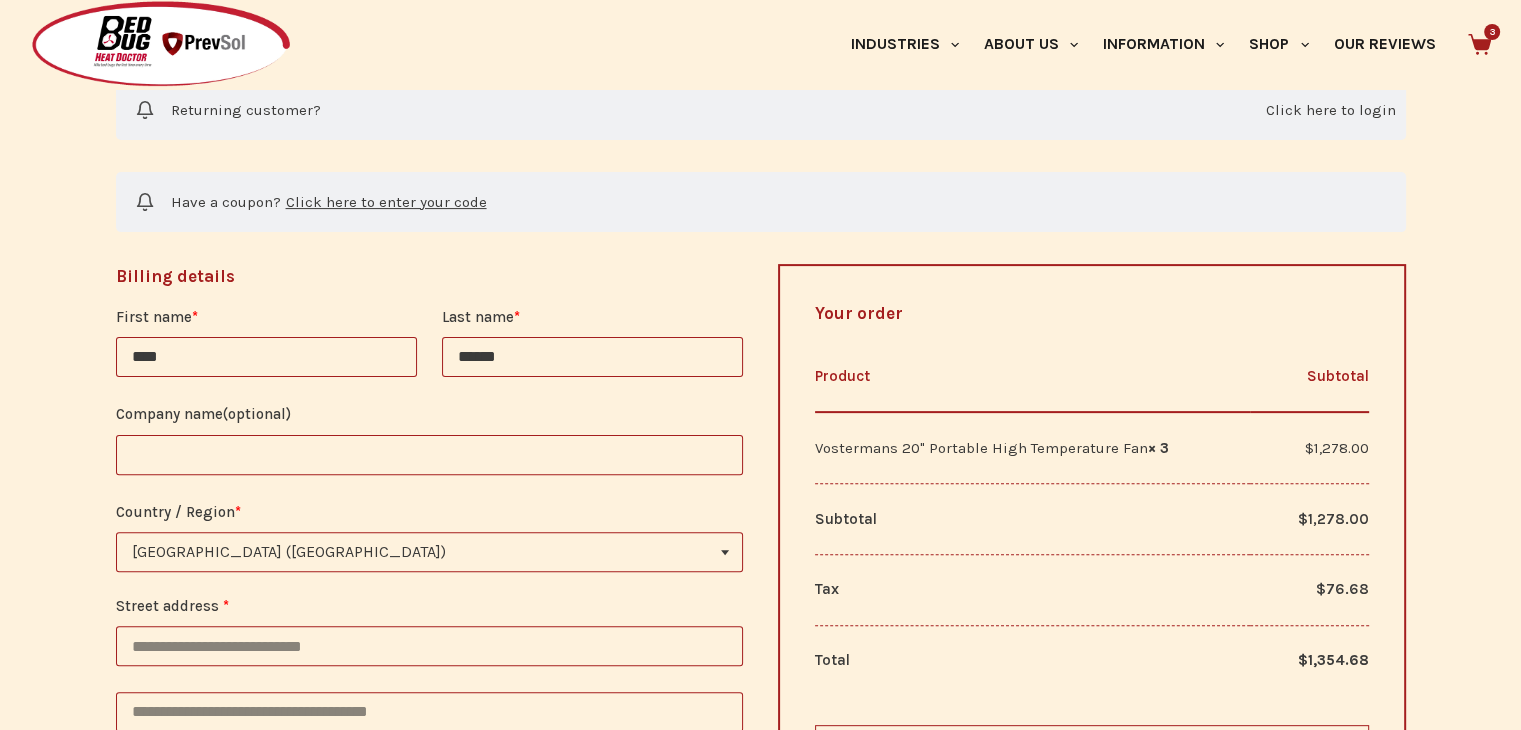 type on "**********" 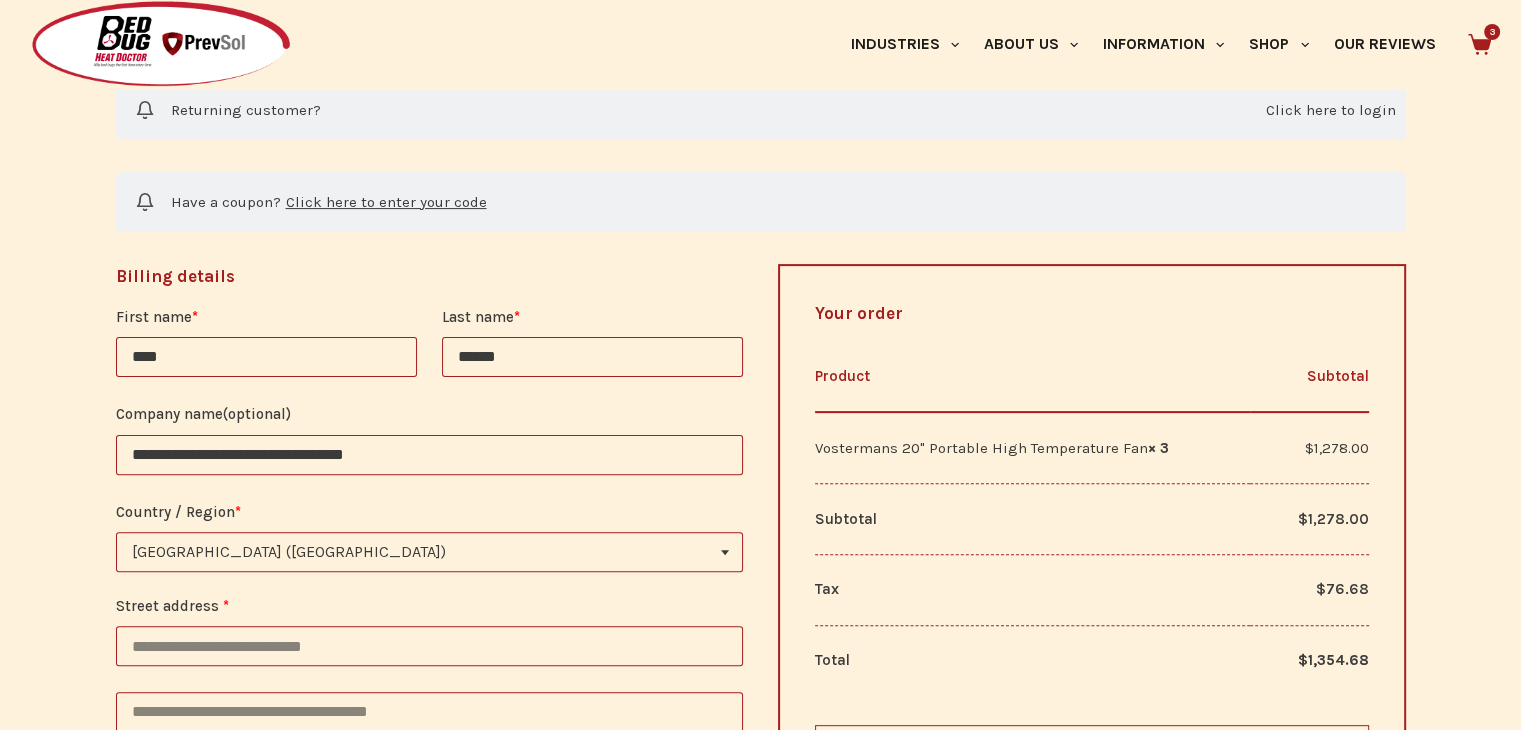 type on "**********" 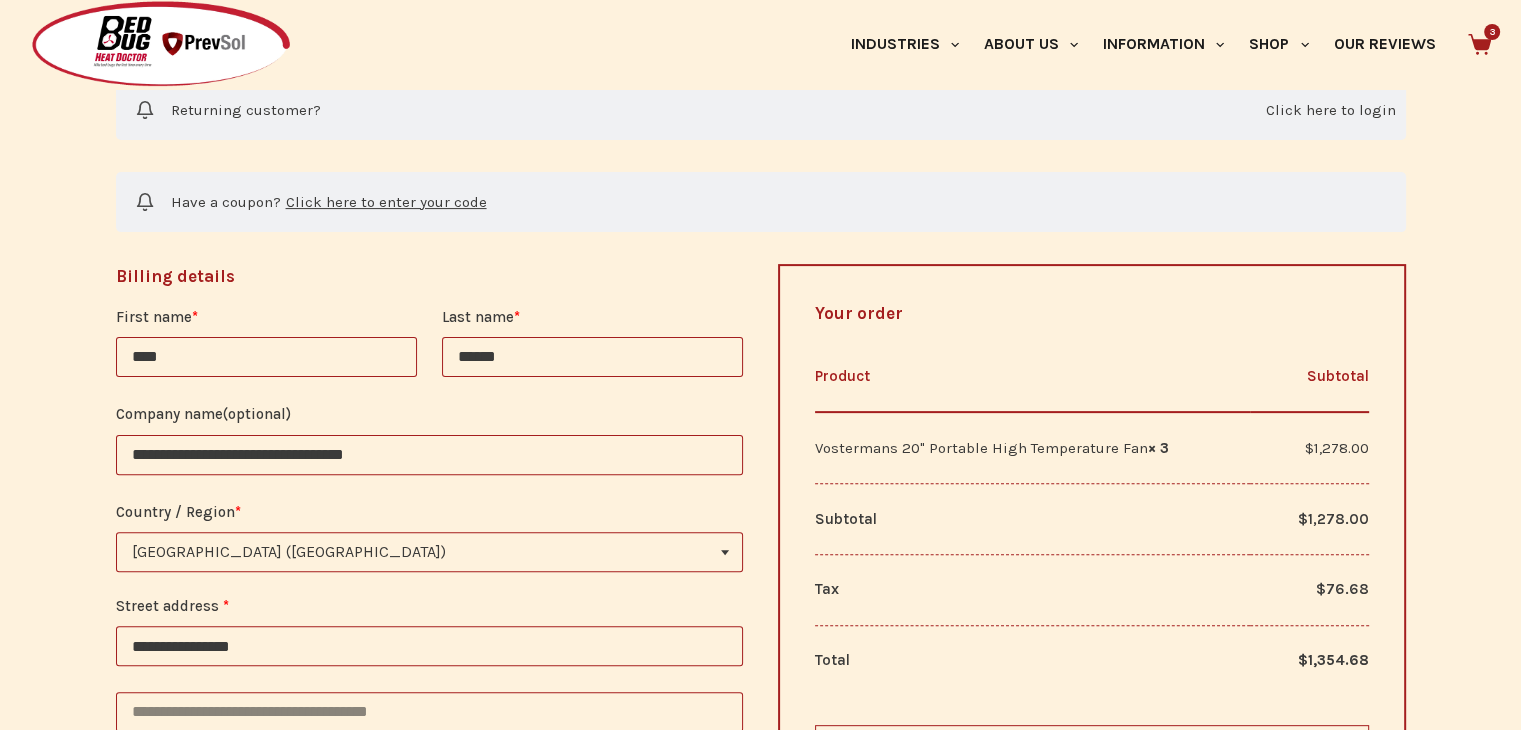 type on "********" 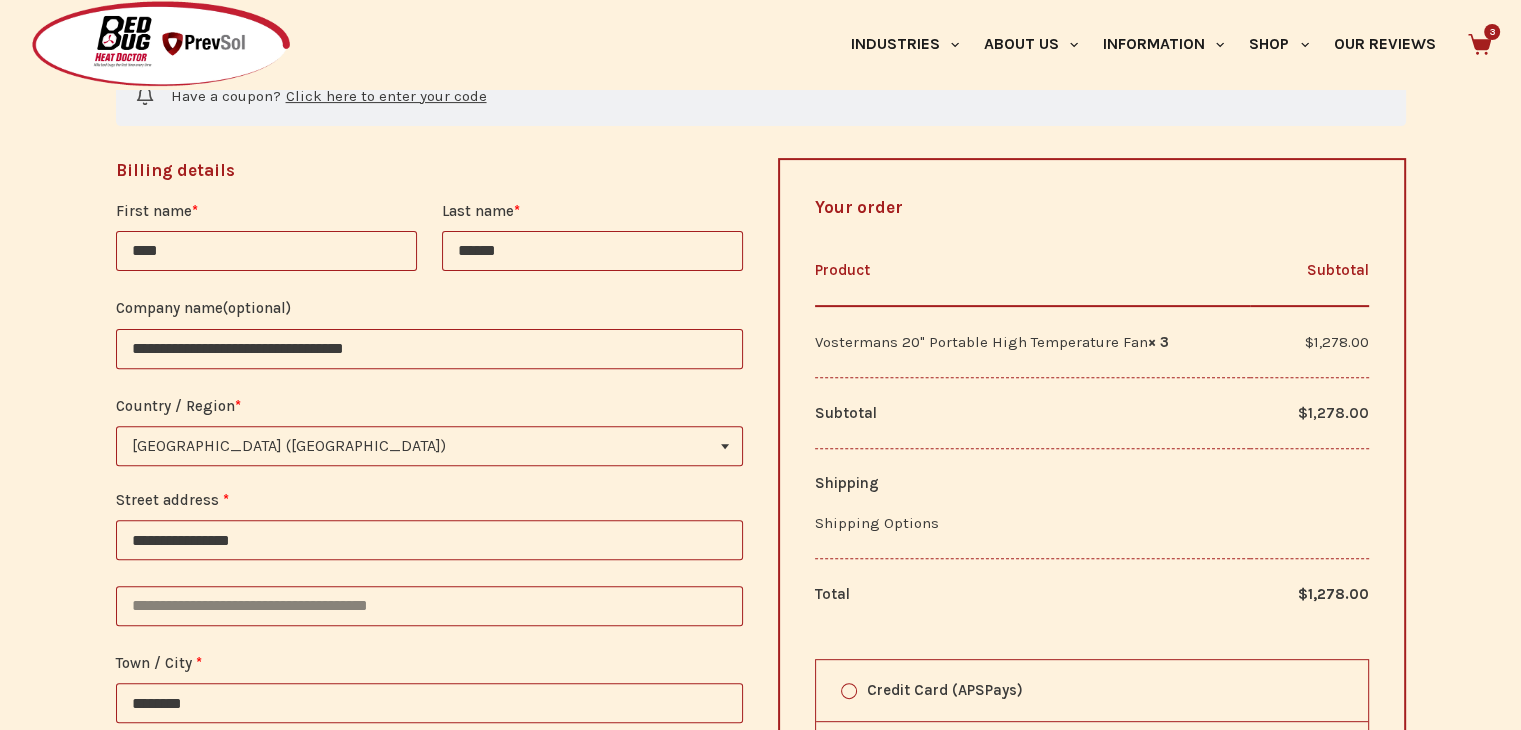 scroll, scrollTop: 542, scrollLeft: 0, axis: vertical 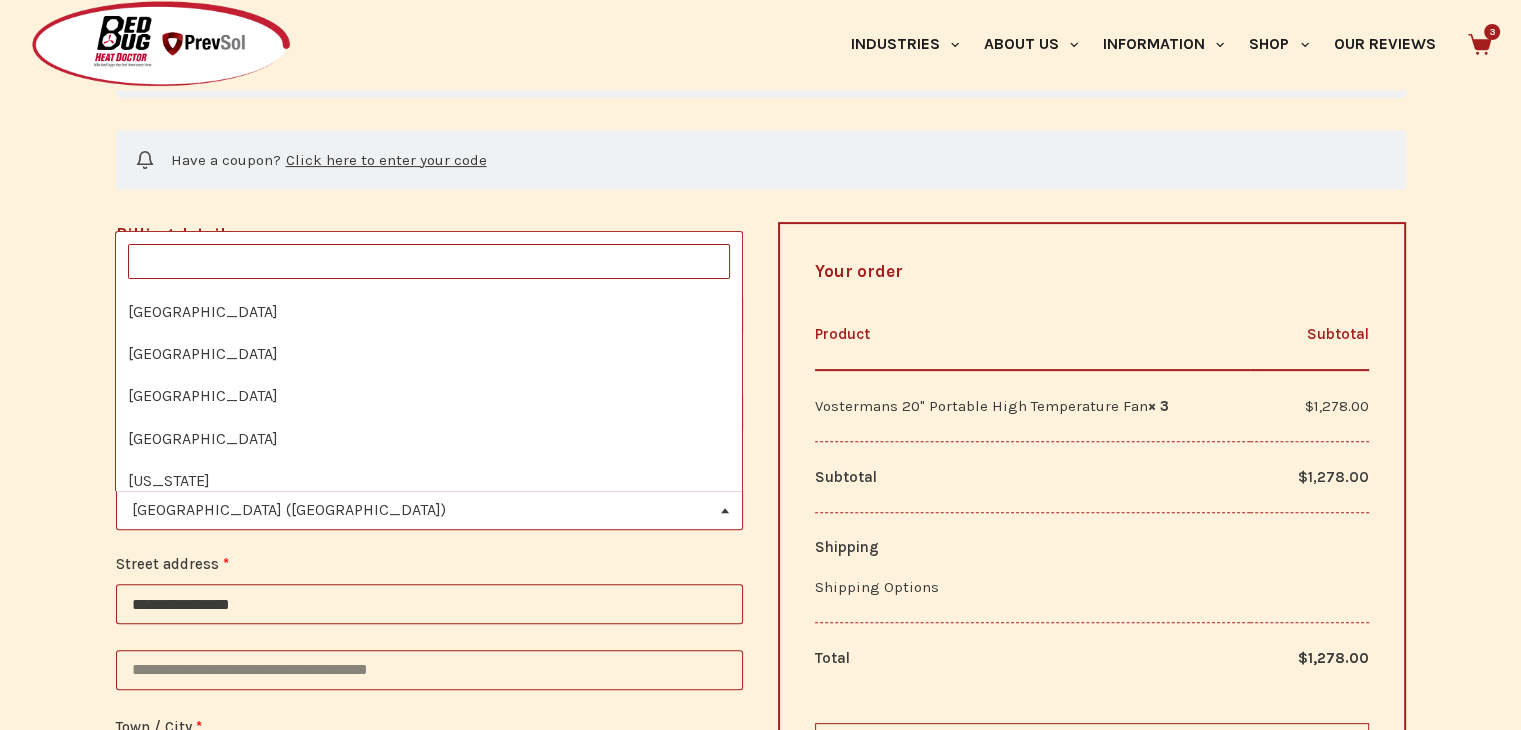 click at bounding box center (725, 510) 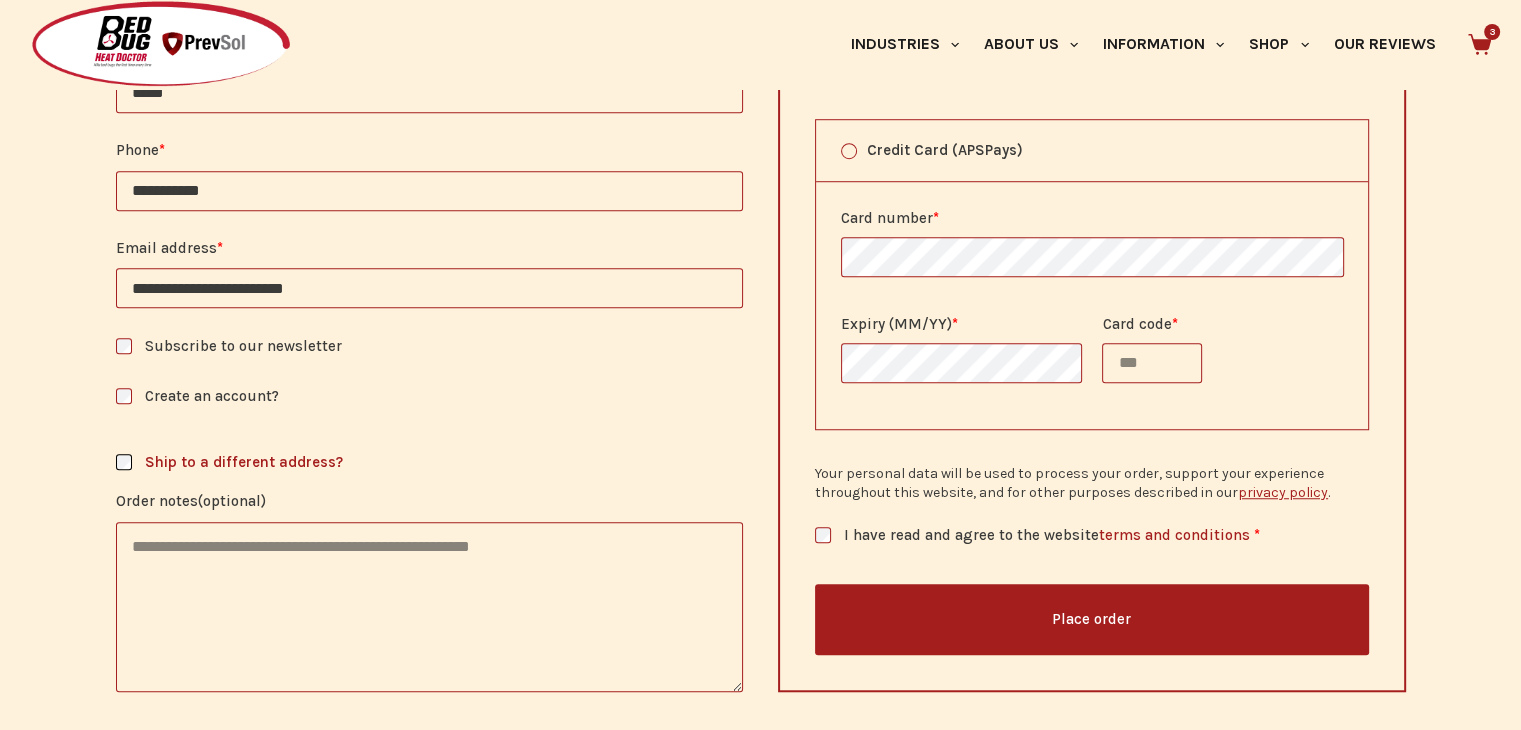 scroll, scrollTop: 1442, scrollLeft: 0, axis: vertical 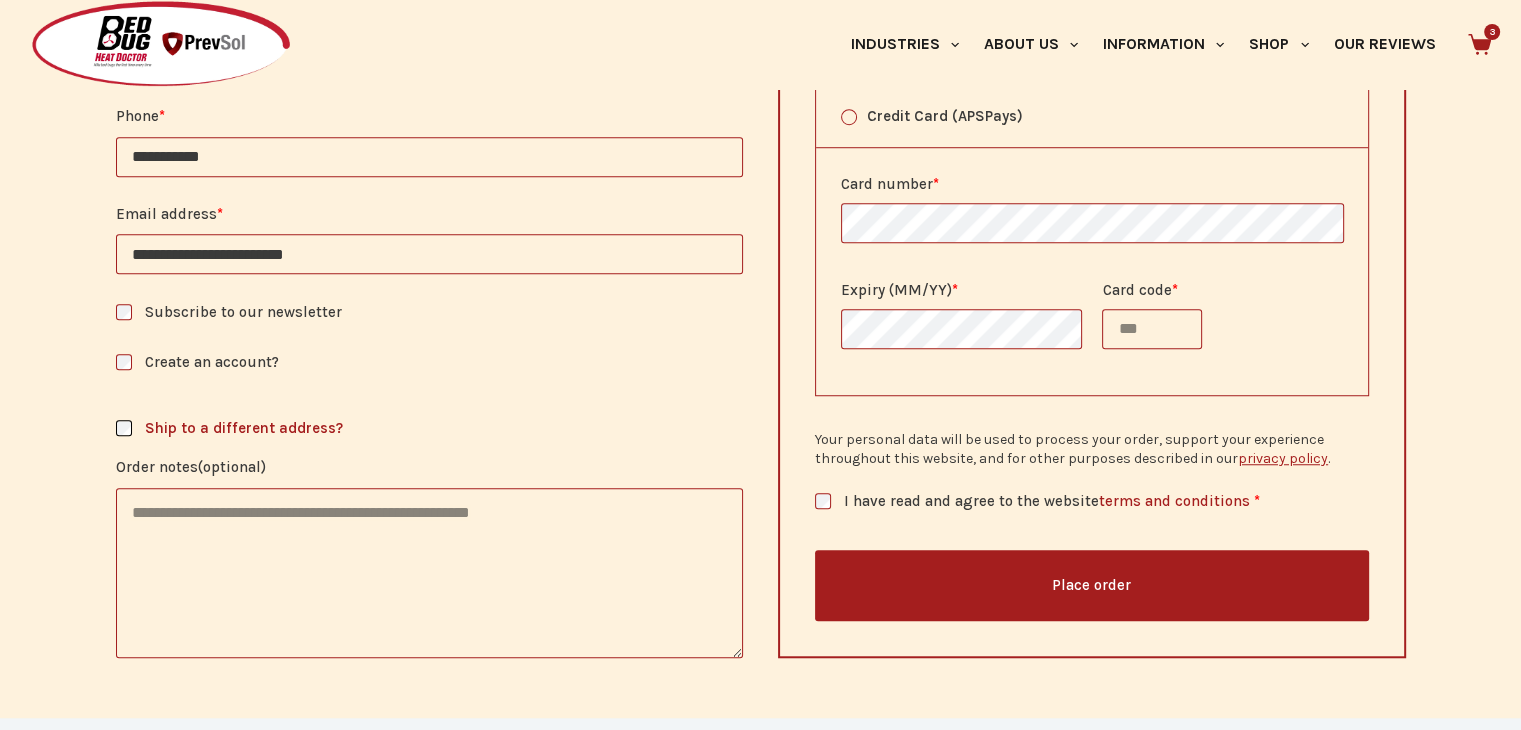 click on "Order notes  (optional)" at bounding box center [430, 573] 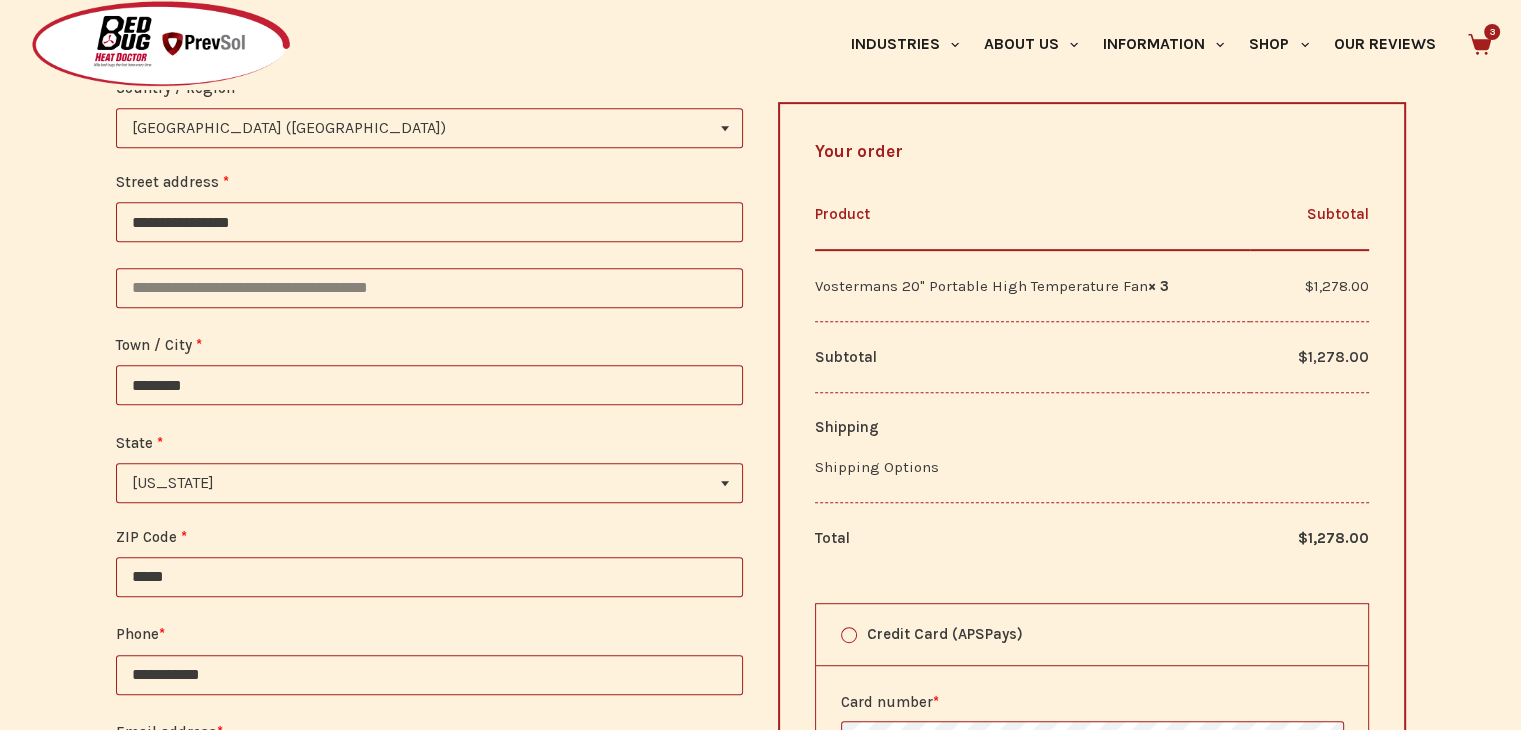 scroll, scrollTop: 1142, scrollLeft: 0, axis: vertical 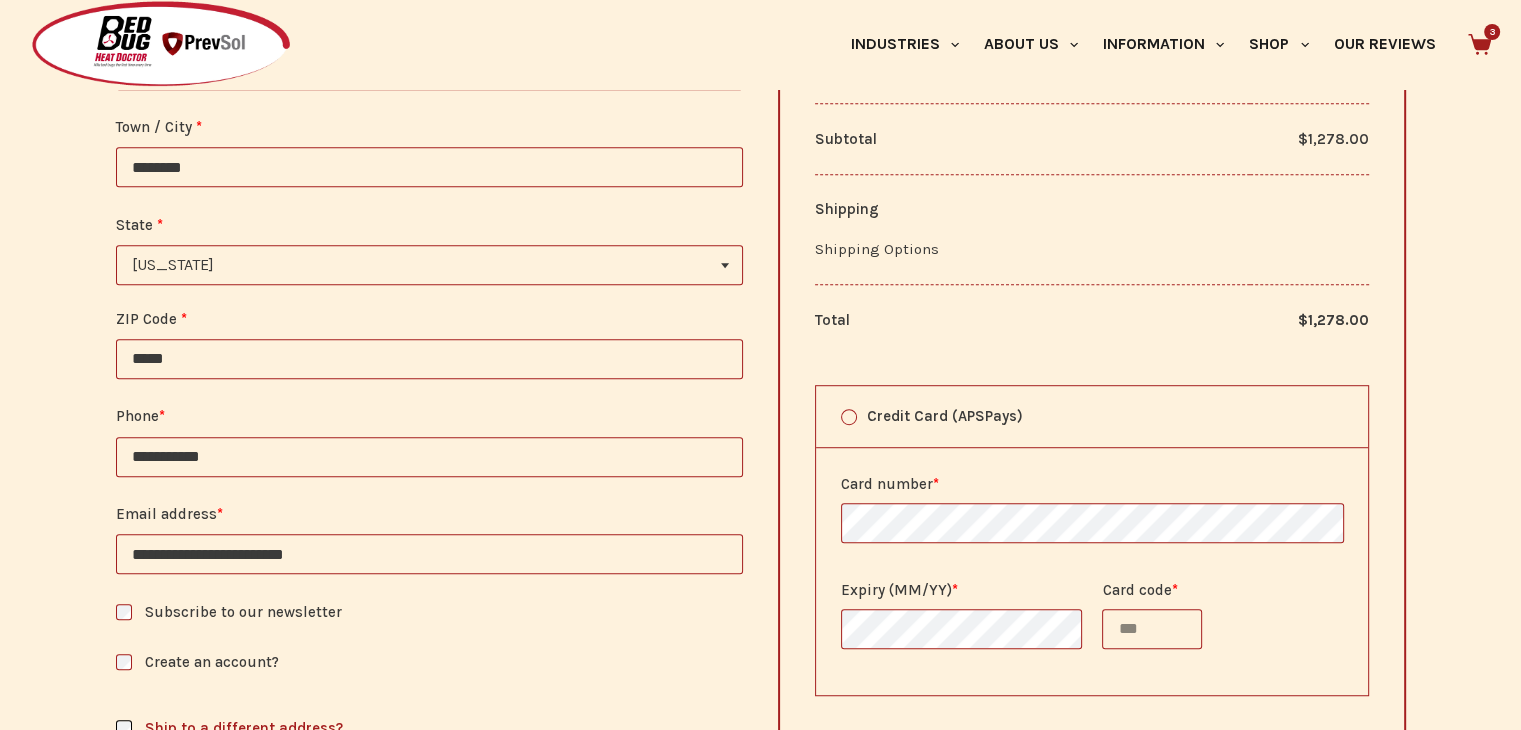 type on "**********" 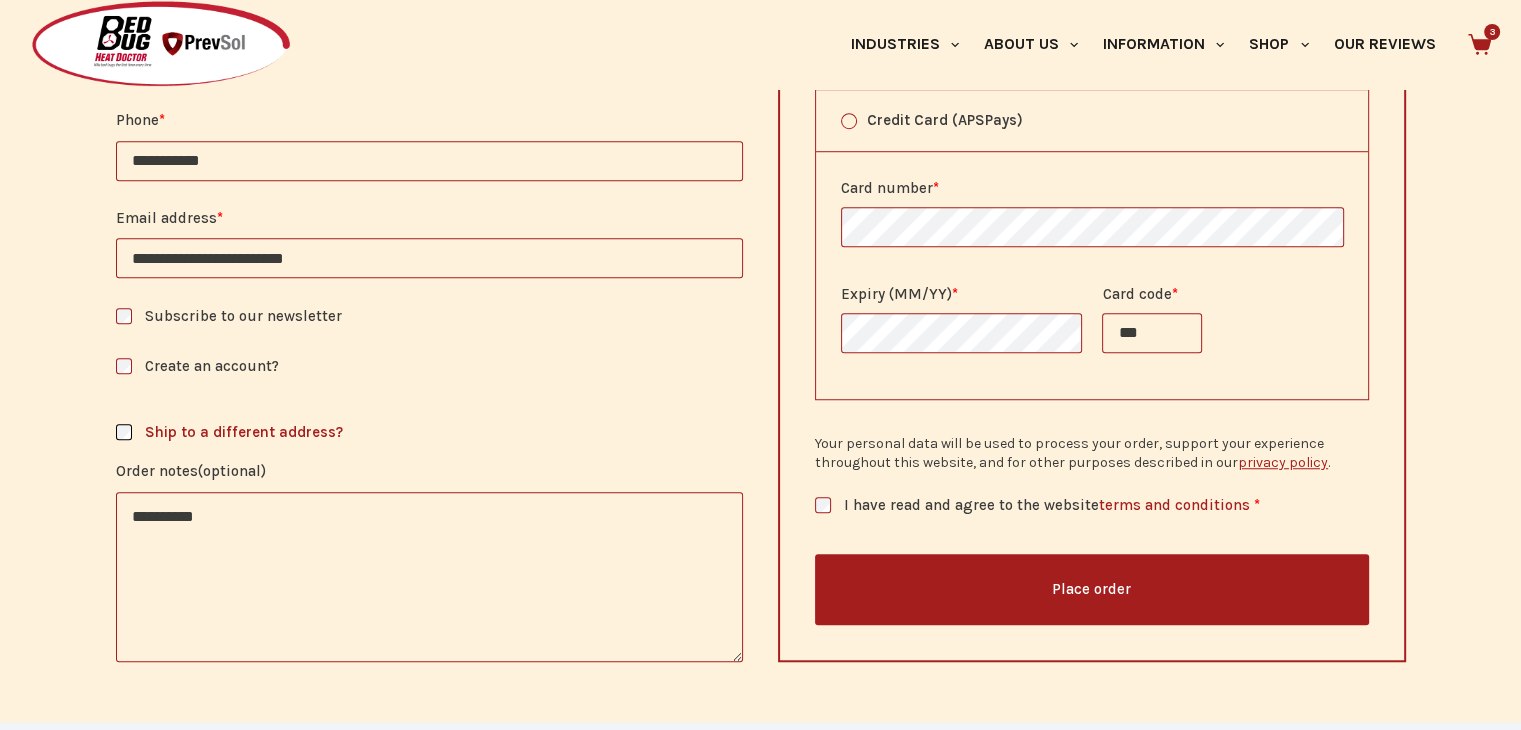 scroll, scrollTop: 1442, scrollLeft: 0, axis: vertical 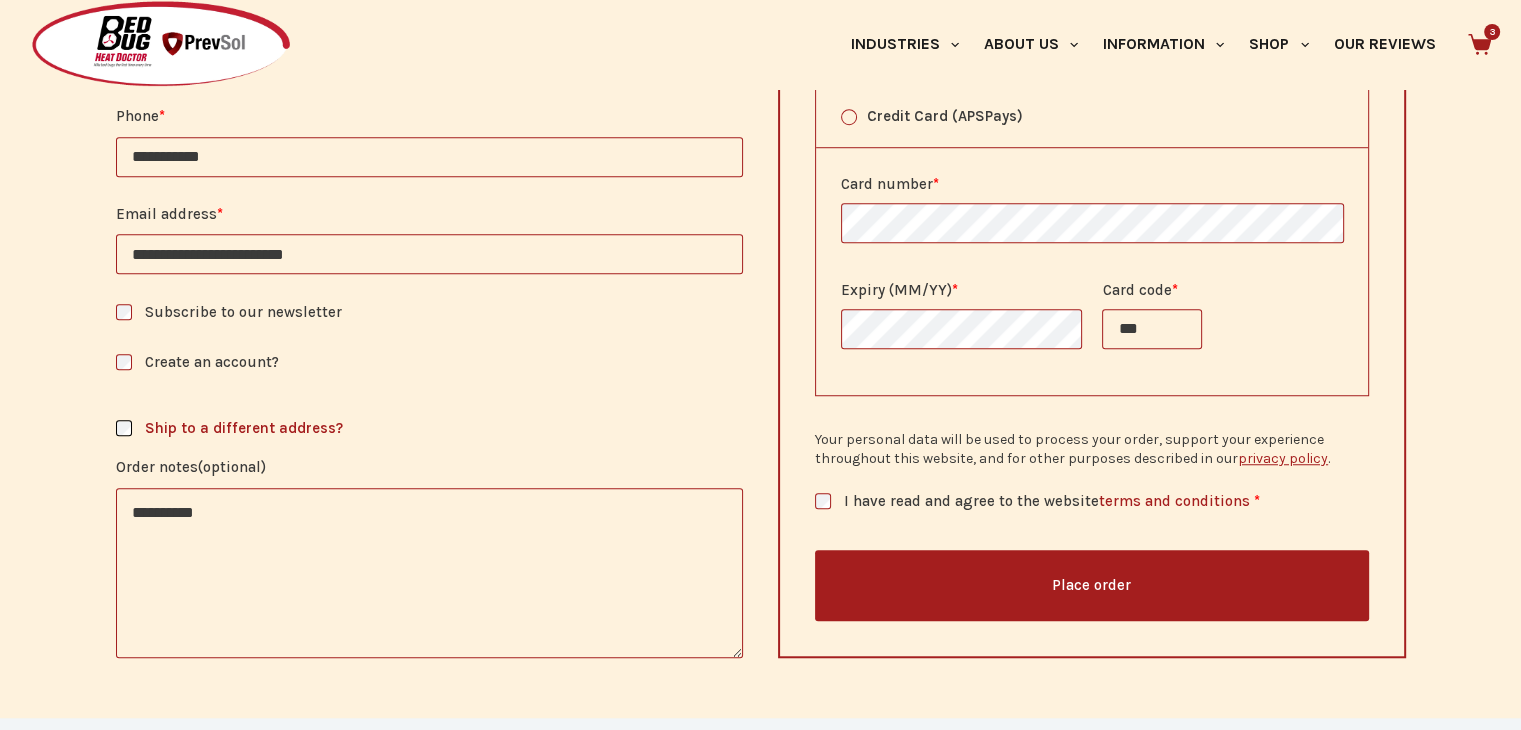 type on "***" 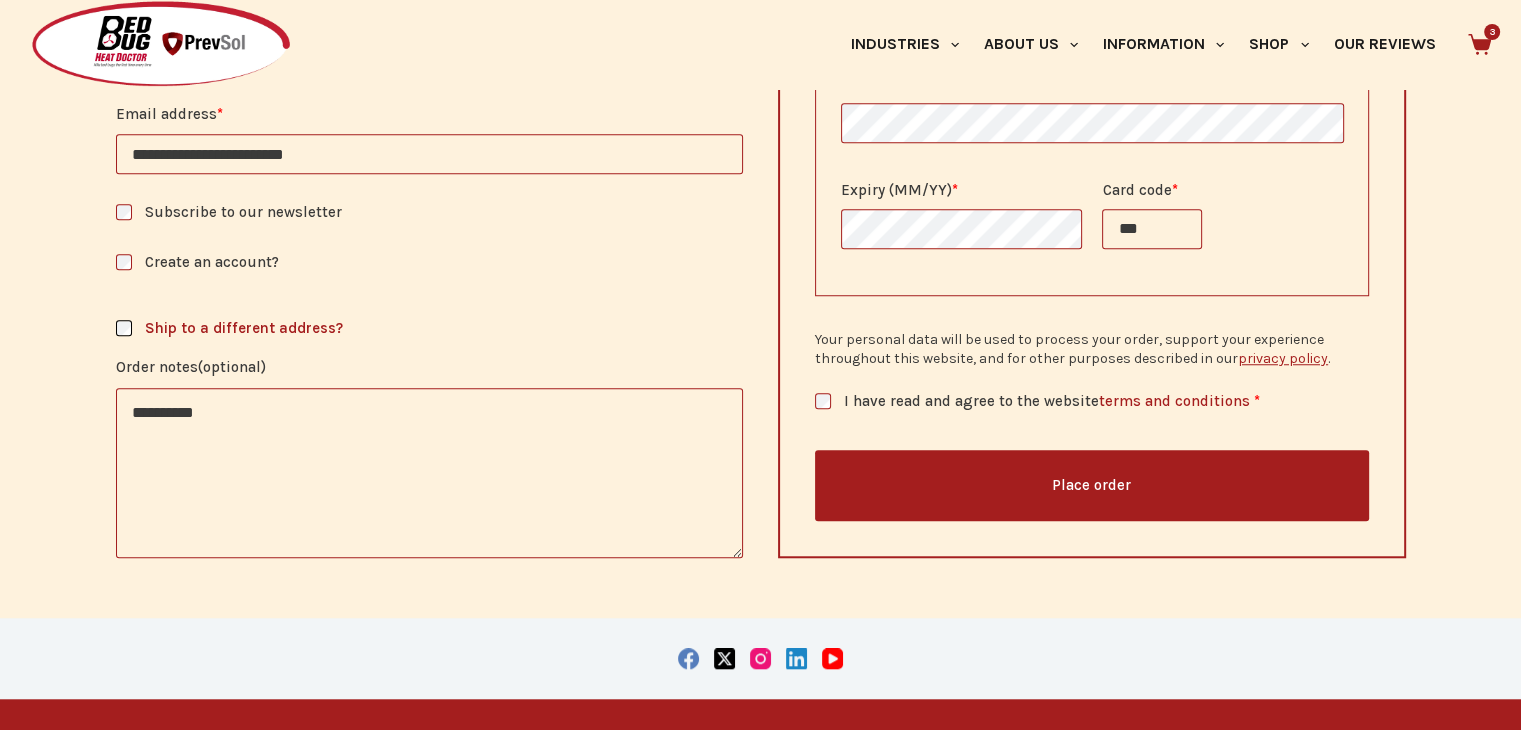 scroll, scrollTop: 1742, scrollLeft: 0, axis: vertical 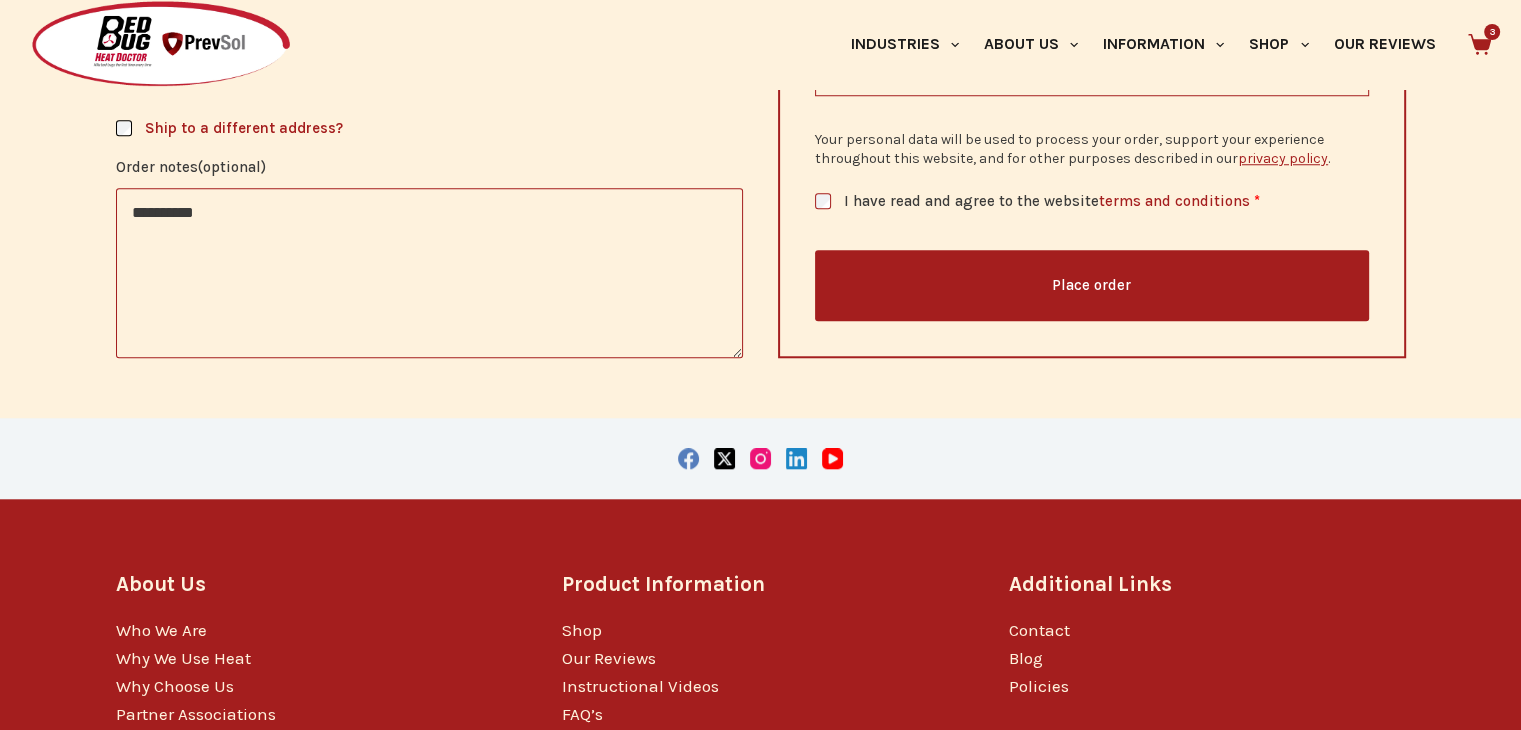 click on "Place order" at bounding box center [1092, 285] 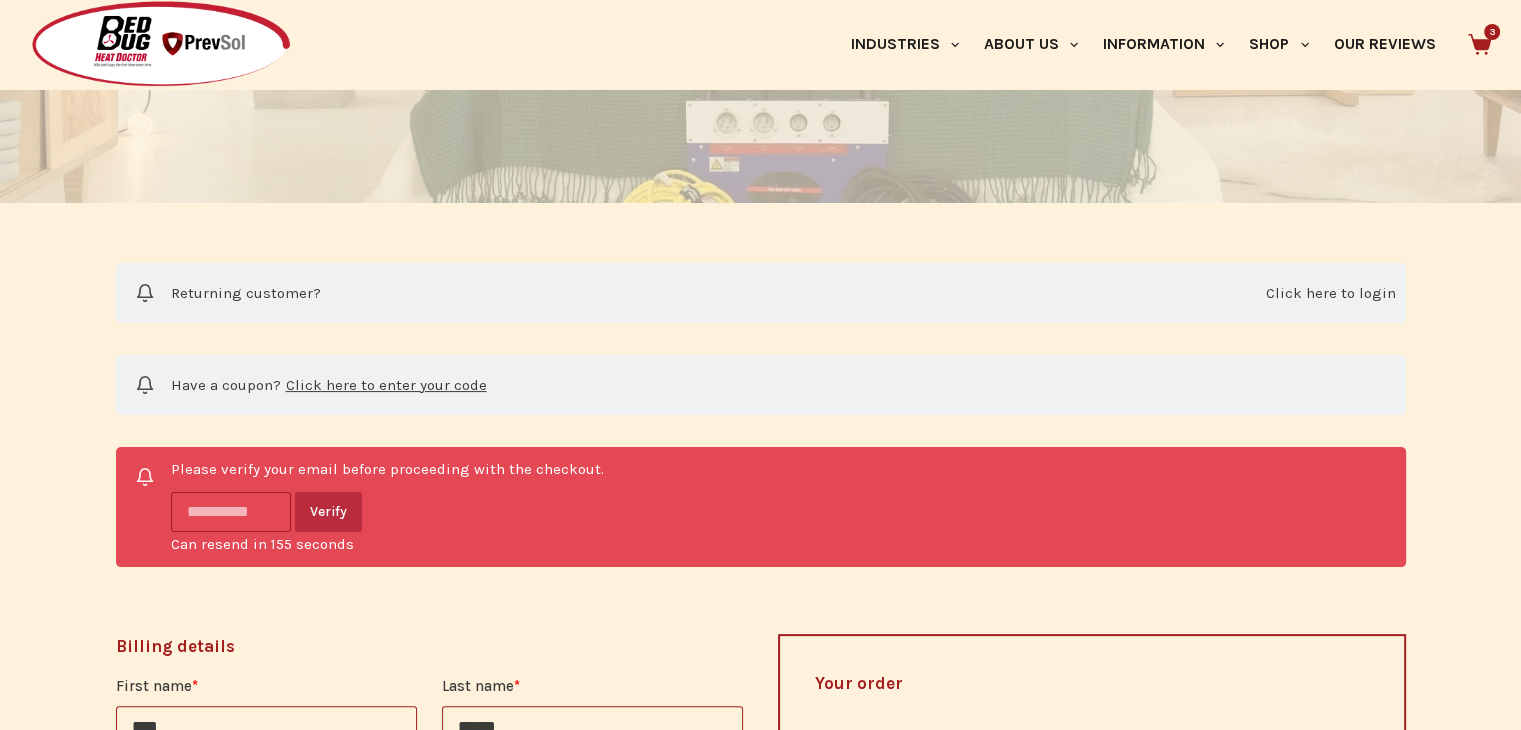 scroll, scrollTop: 364, scrollLeft: 0, axis: vertical 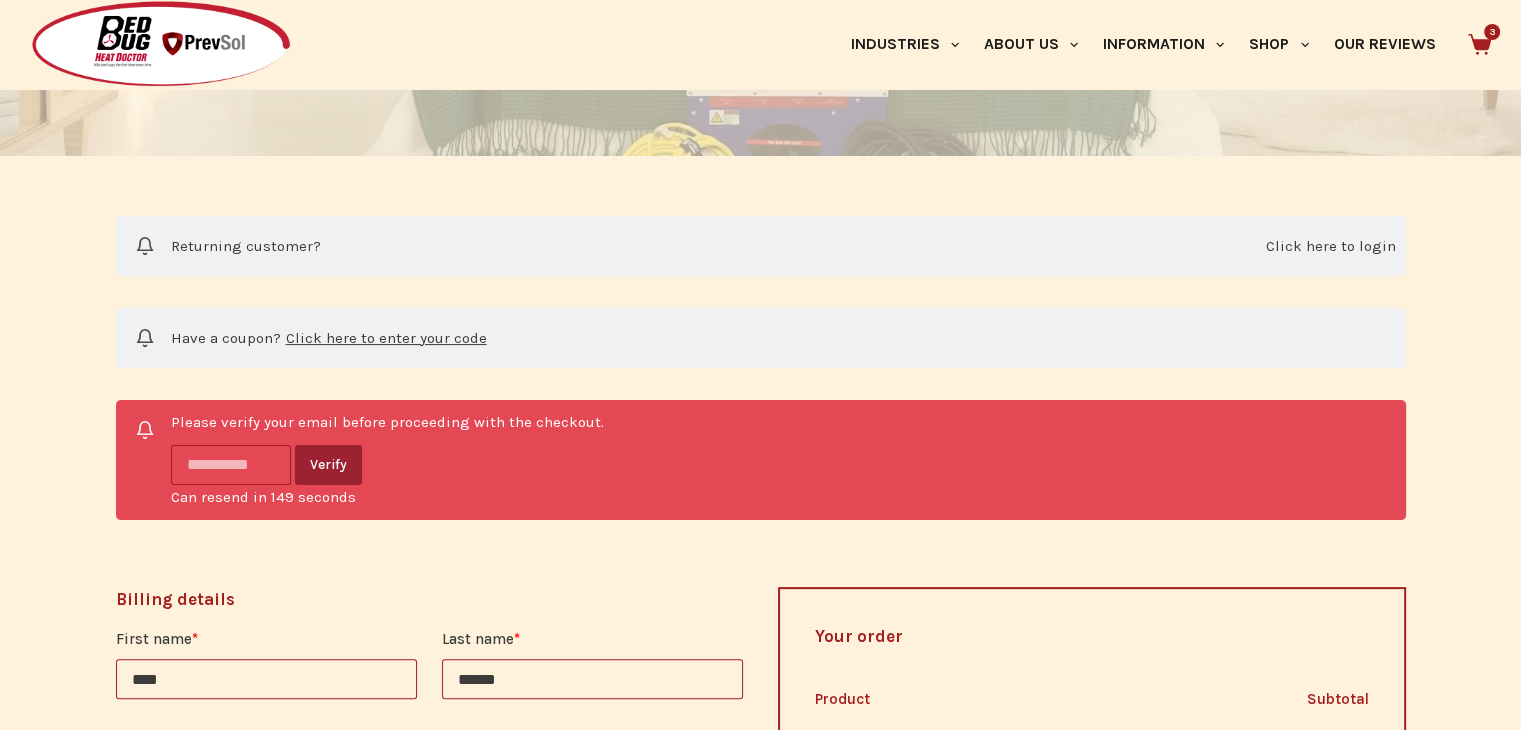 click on "Verify" at bounding box center [328, 465] 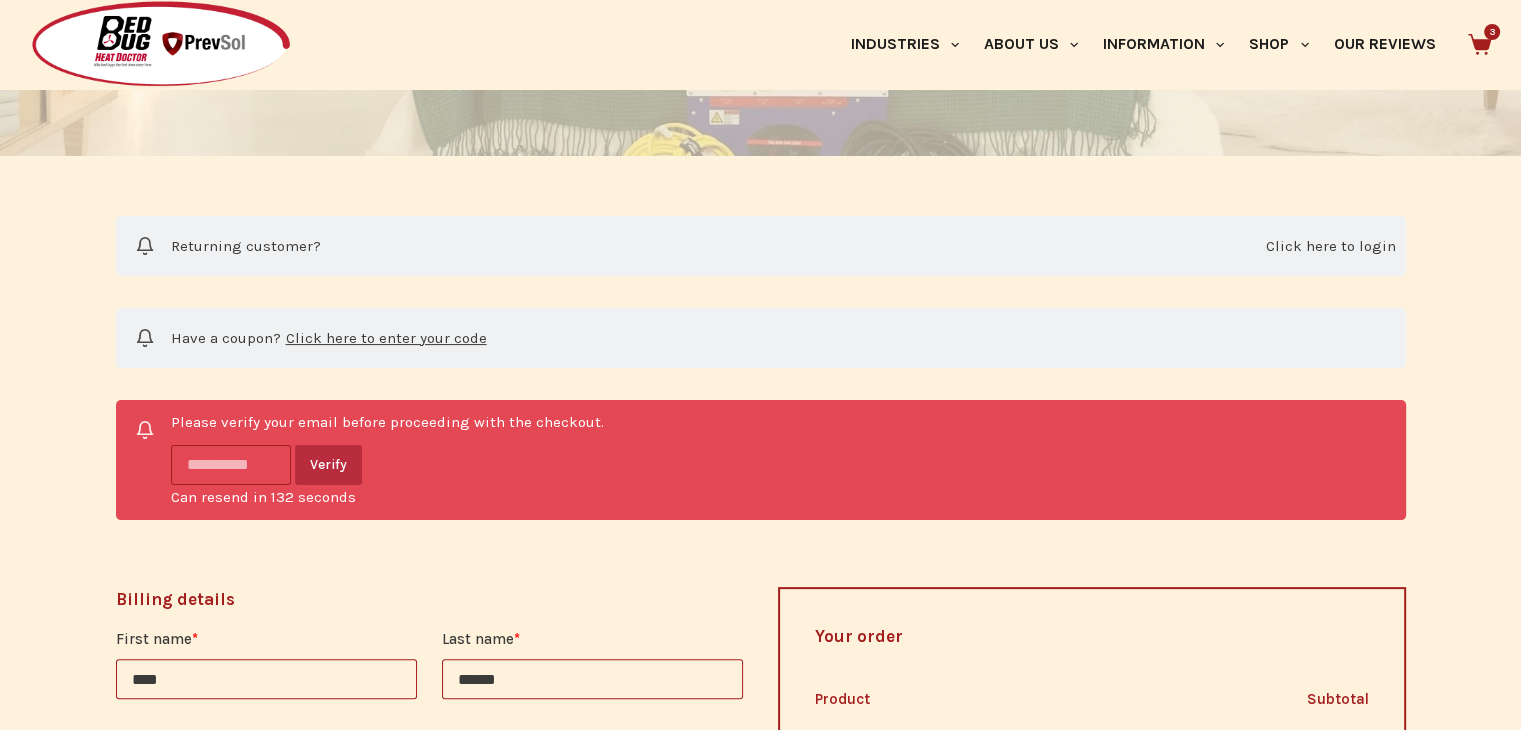 click at bounding box center [231, 465] 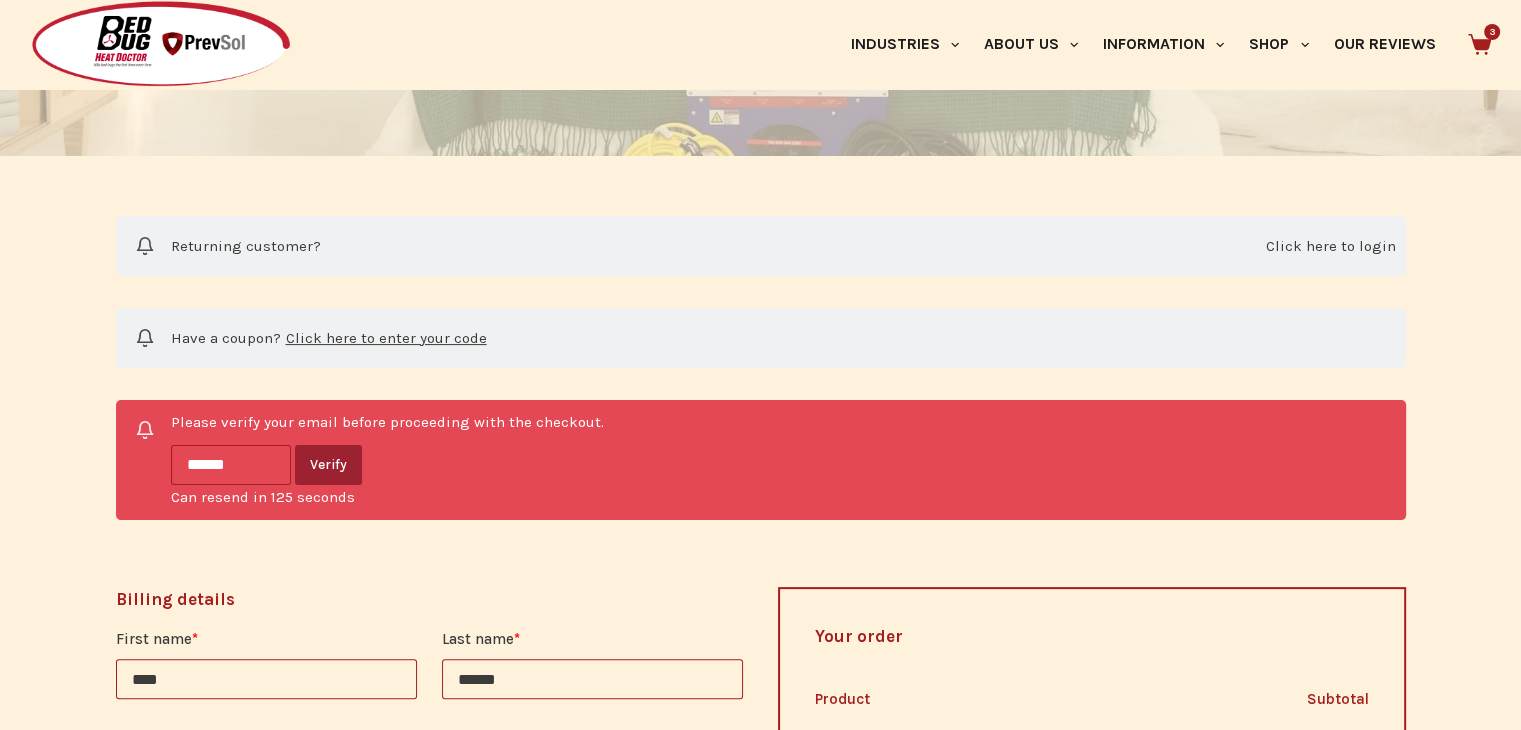 type on "******" 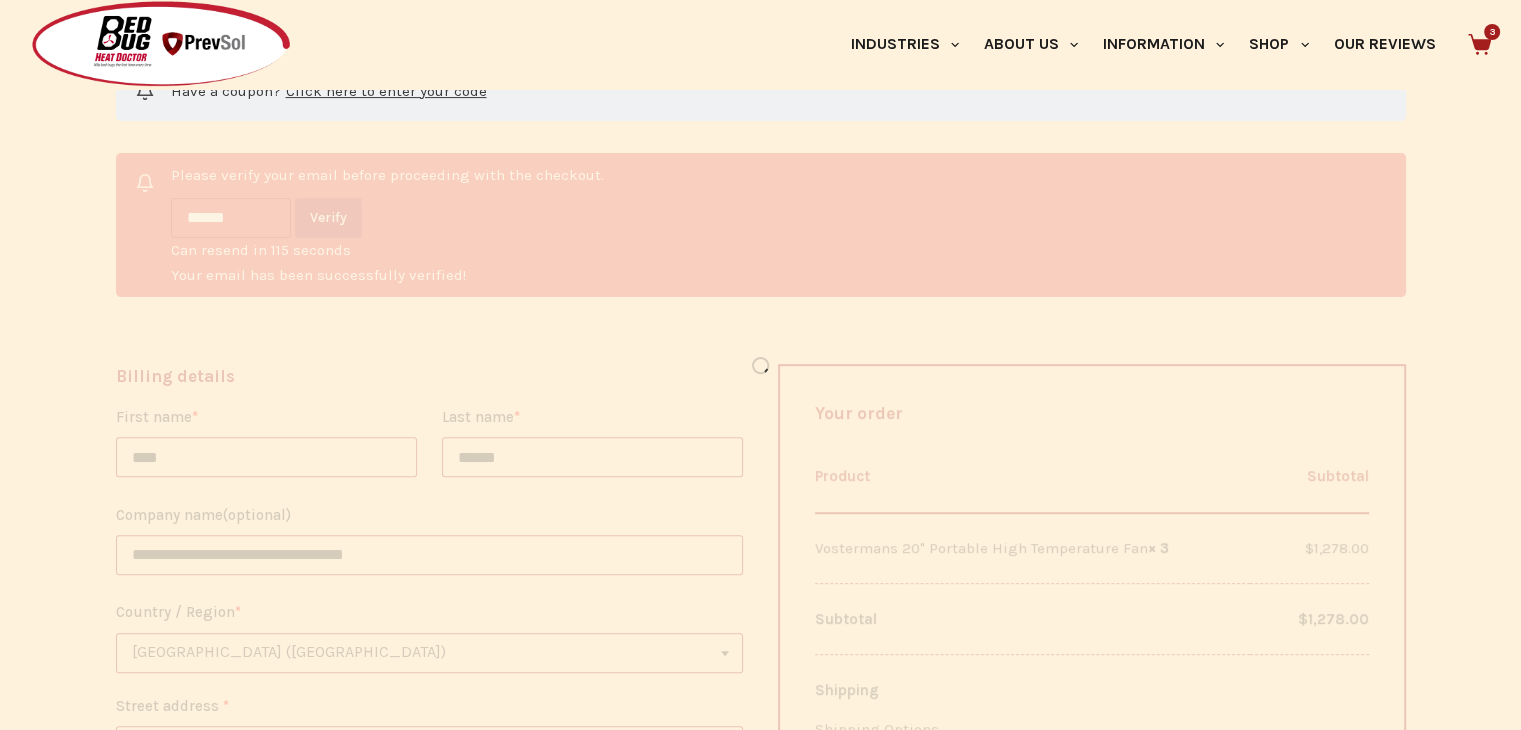 scroll, scrollTop: 764, scrollLeft: 0, axis: vertical 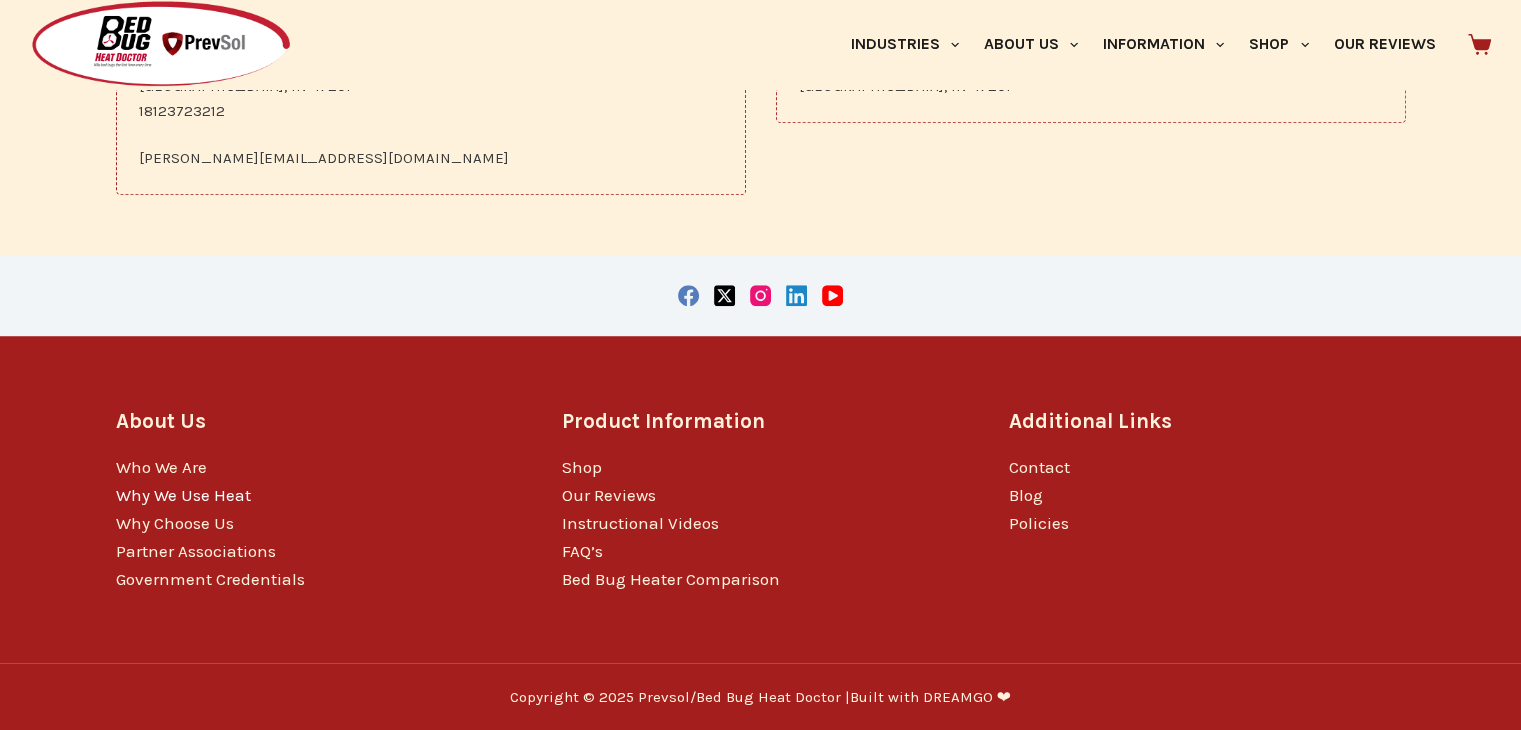 click on "Why We Use Heat" at bounding box center (183, 495) 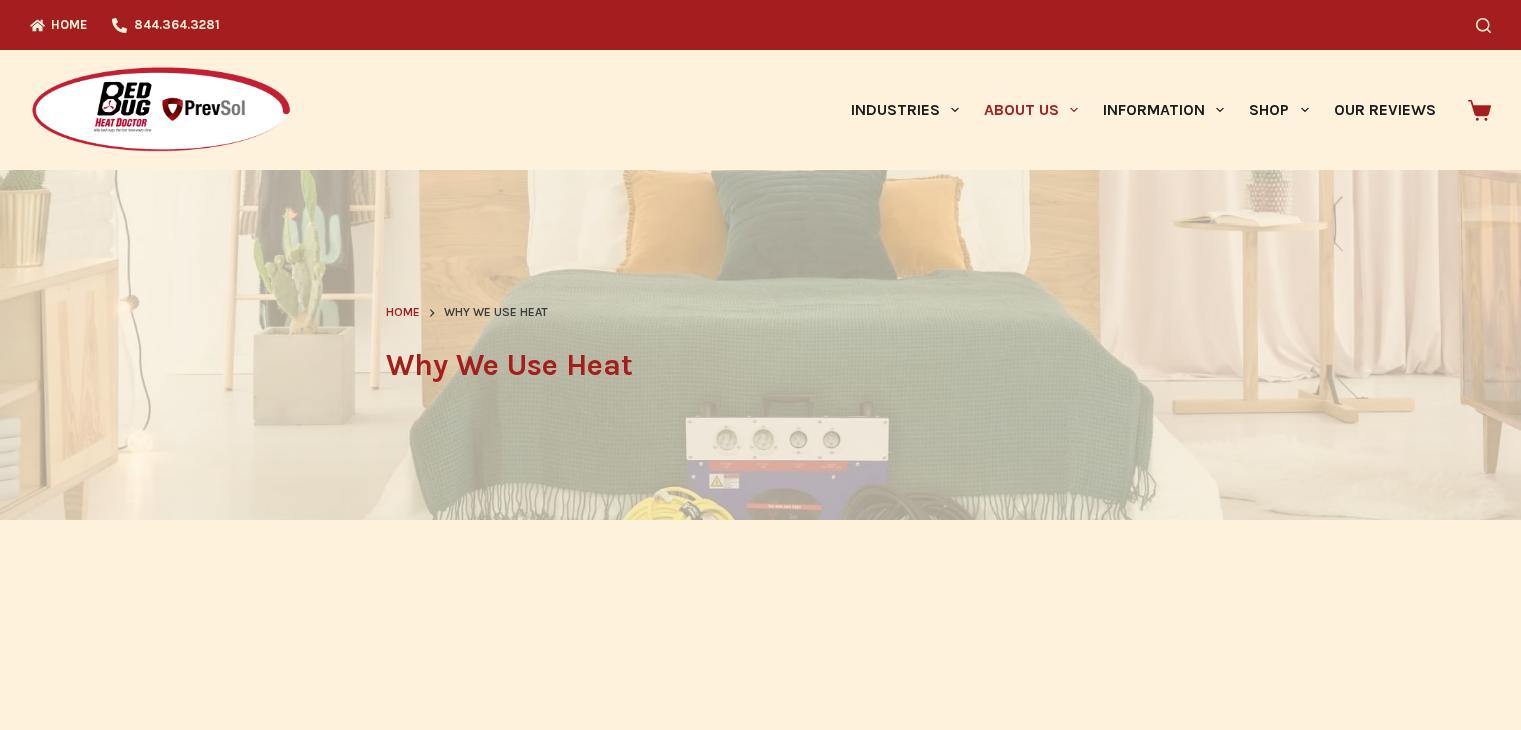 scroll, scrollTop: 0, scrollLeft: 0, axis: both 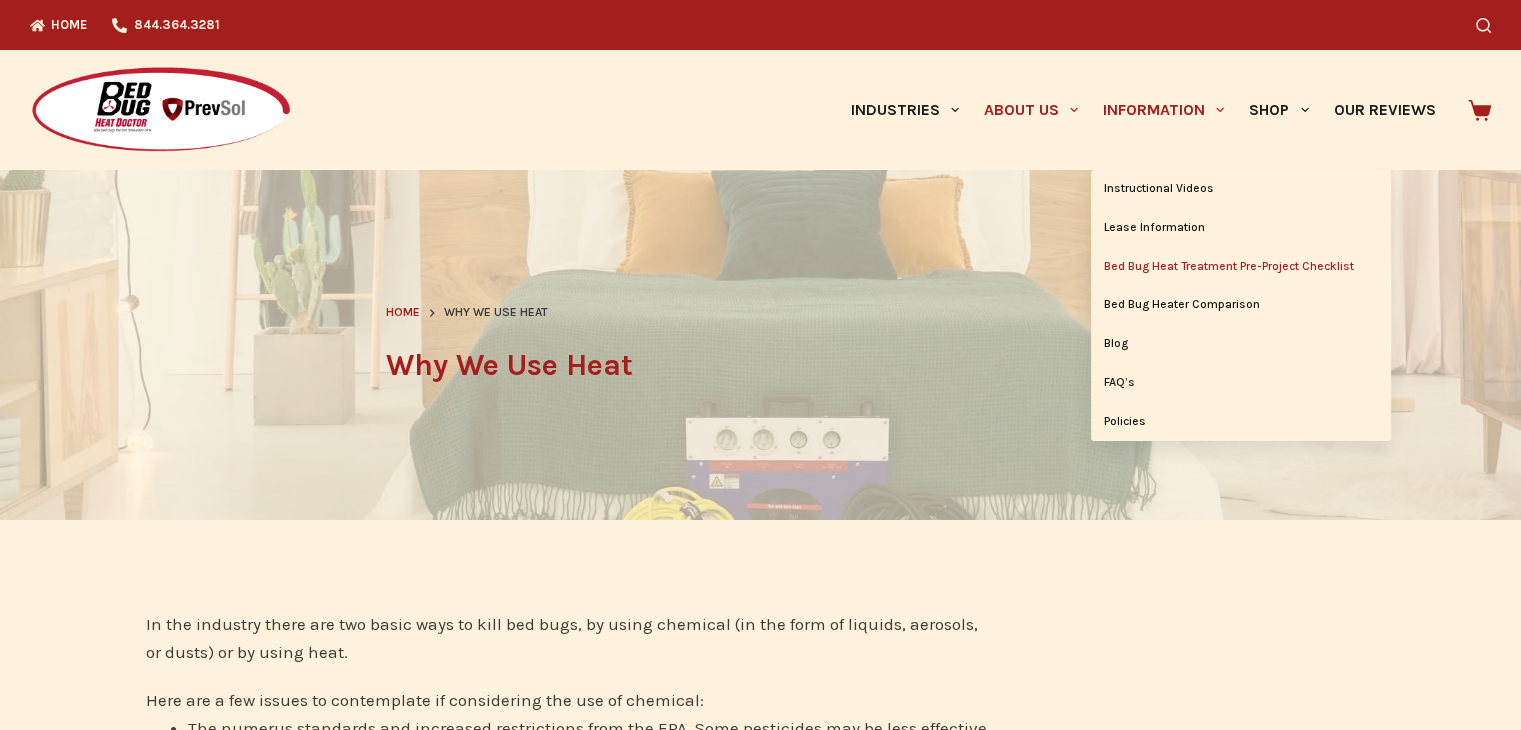 click on "Bed Bug Heat Treatment Pre-Project Checklist" at bounding box center (1241, 267) 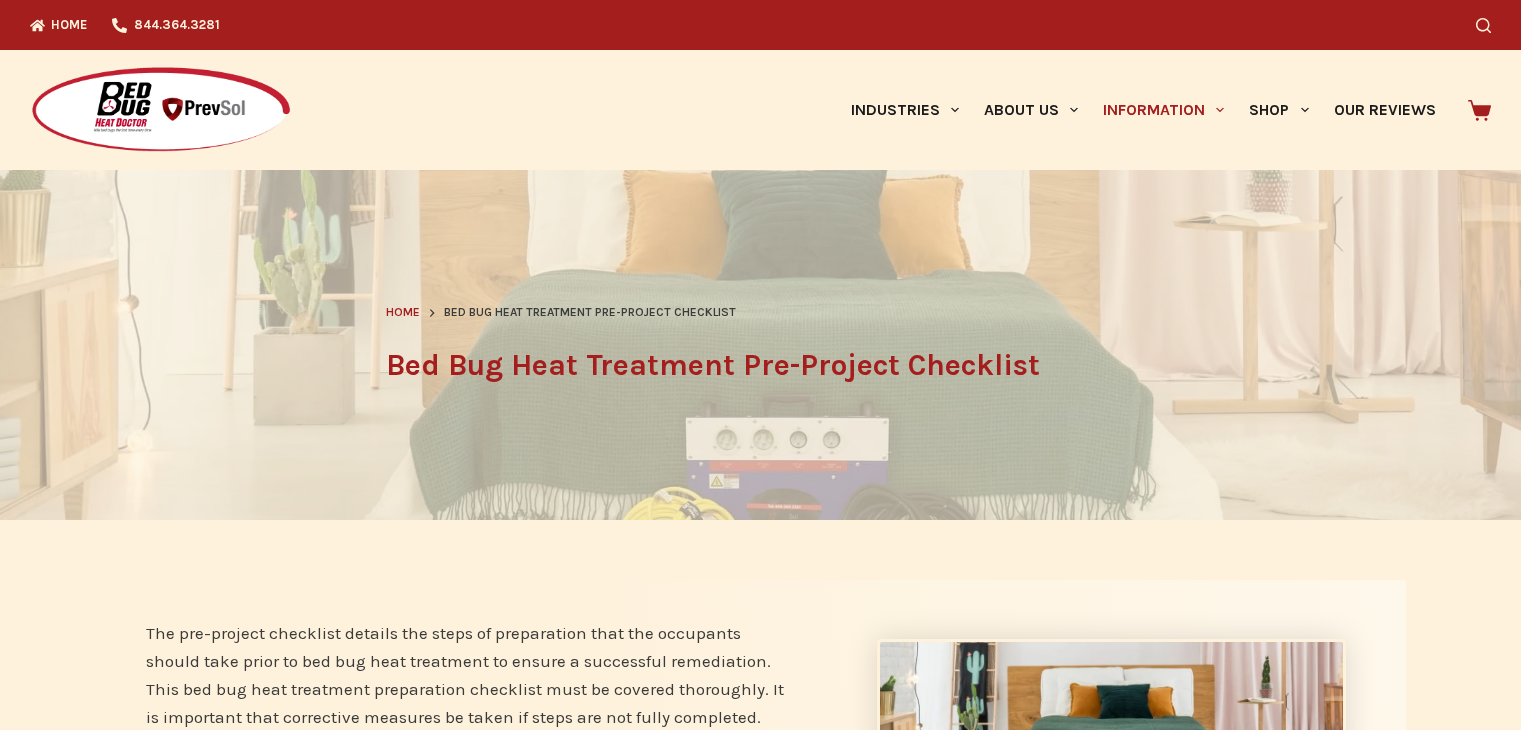 scroll, scrollTop: 0, scrollLeft: 0, axis: both 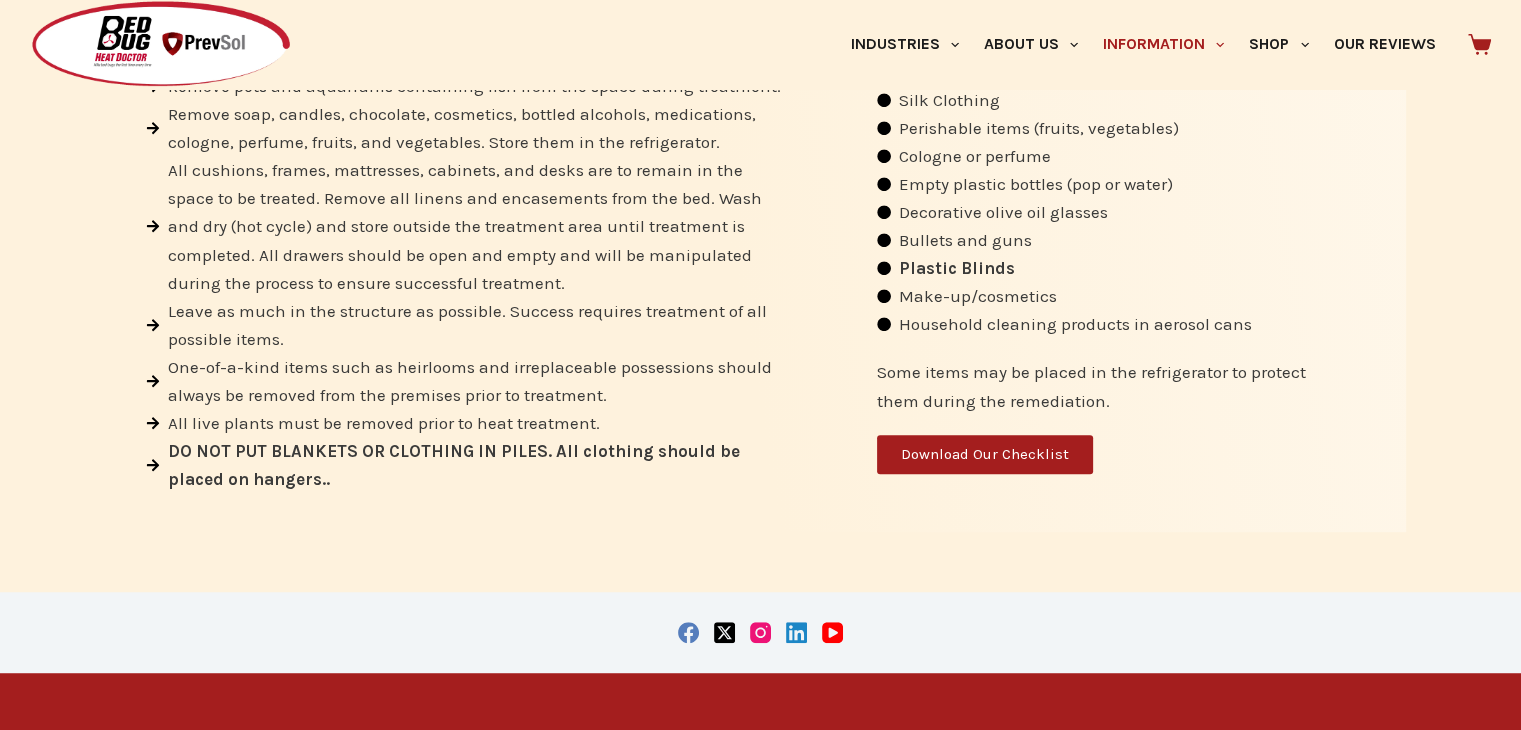click on "Download Our Checklist" at bounding box center (985, 454) 